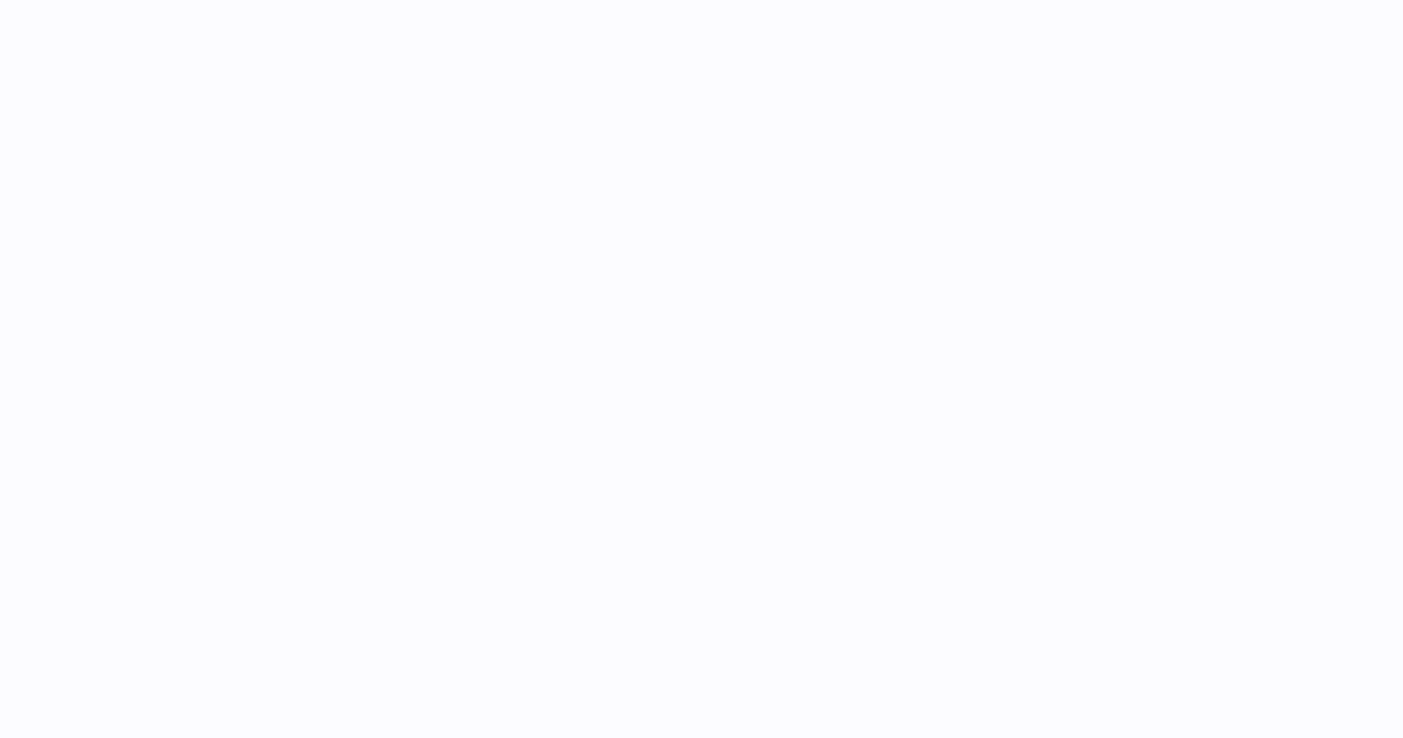 scroll, scrollTop: 0, scrollLeft: 0, axis: both 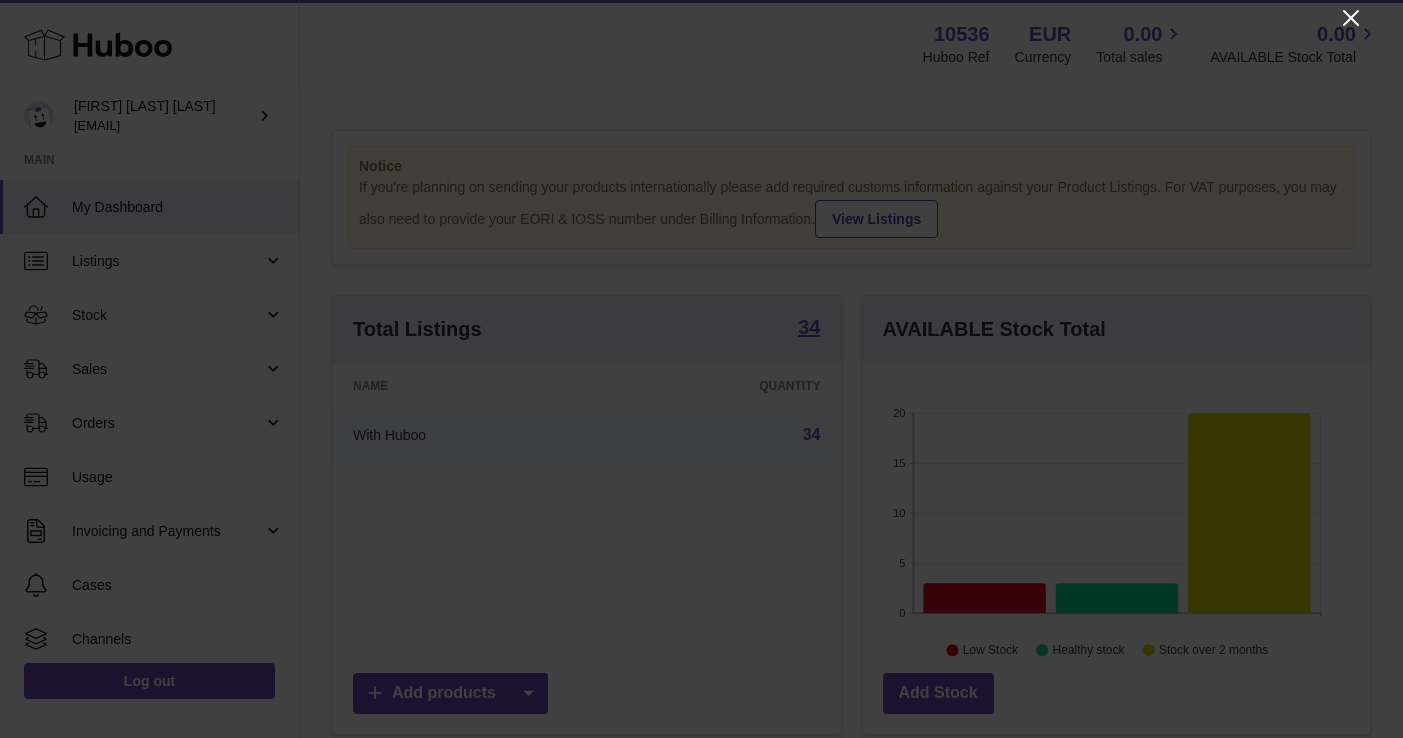 click 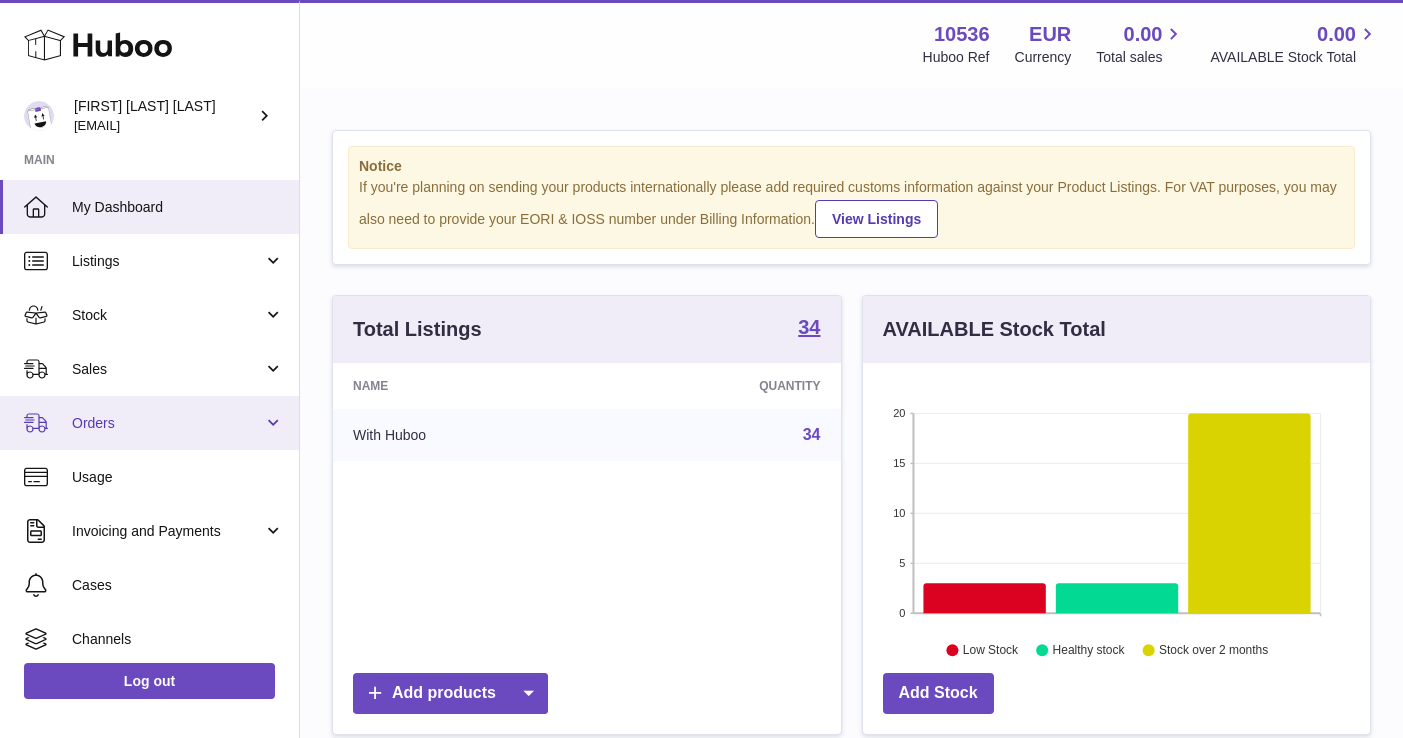 click on "Orders" at bounding box center [149, 423] 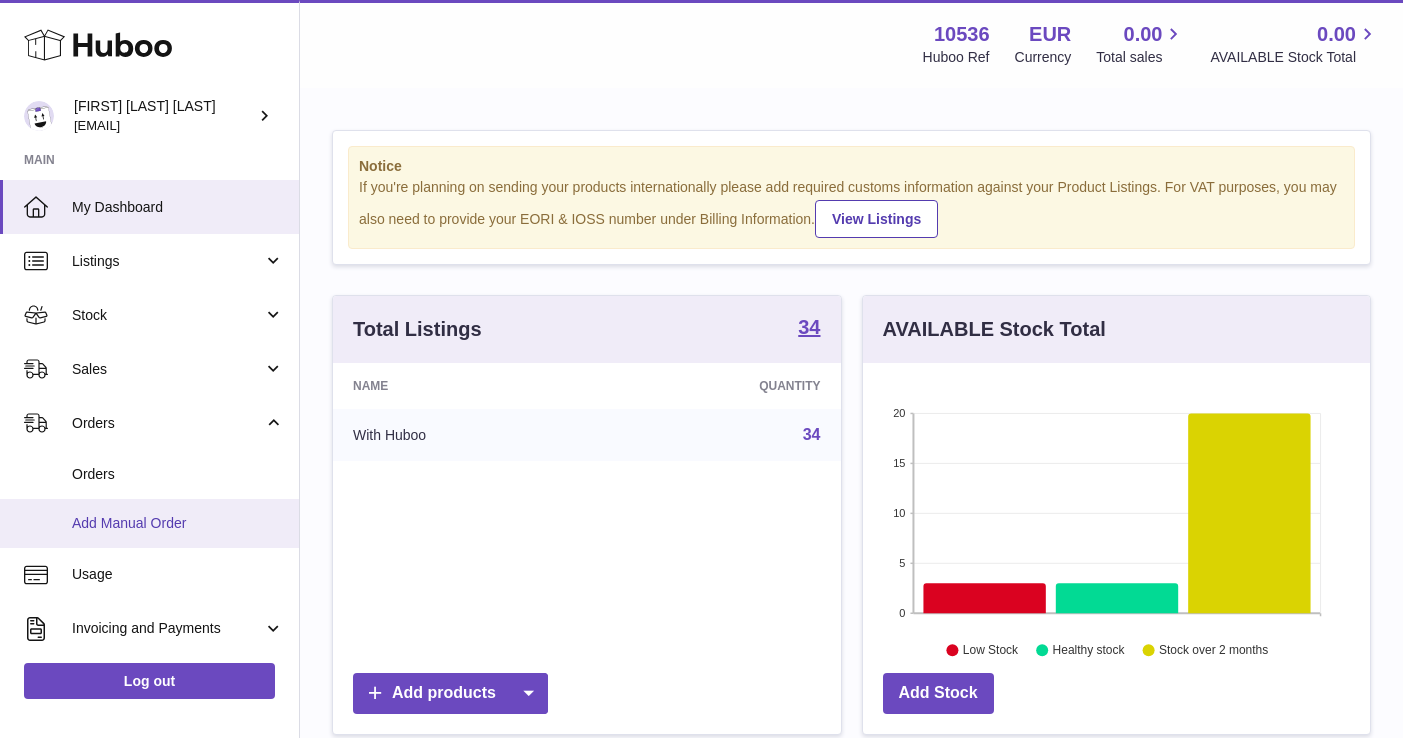 click on "Add Manual Order" at bounding box center [178, 523] 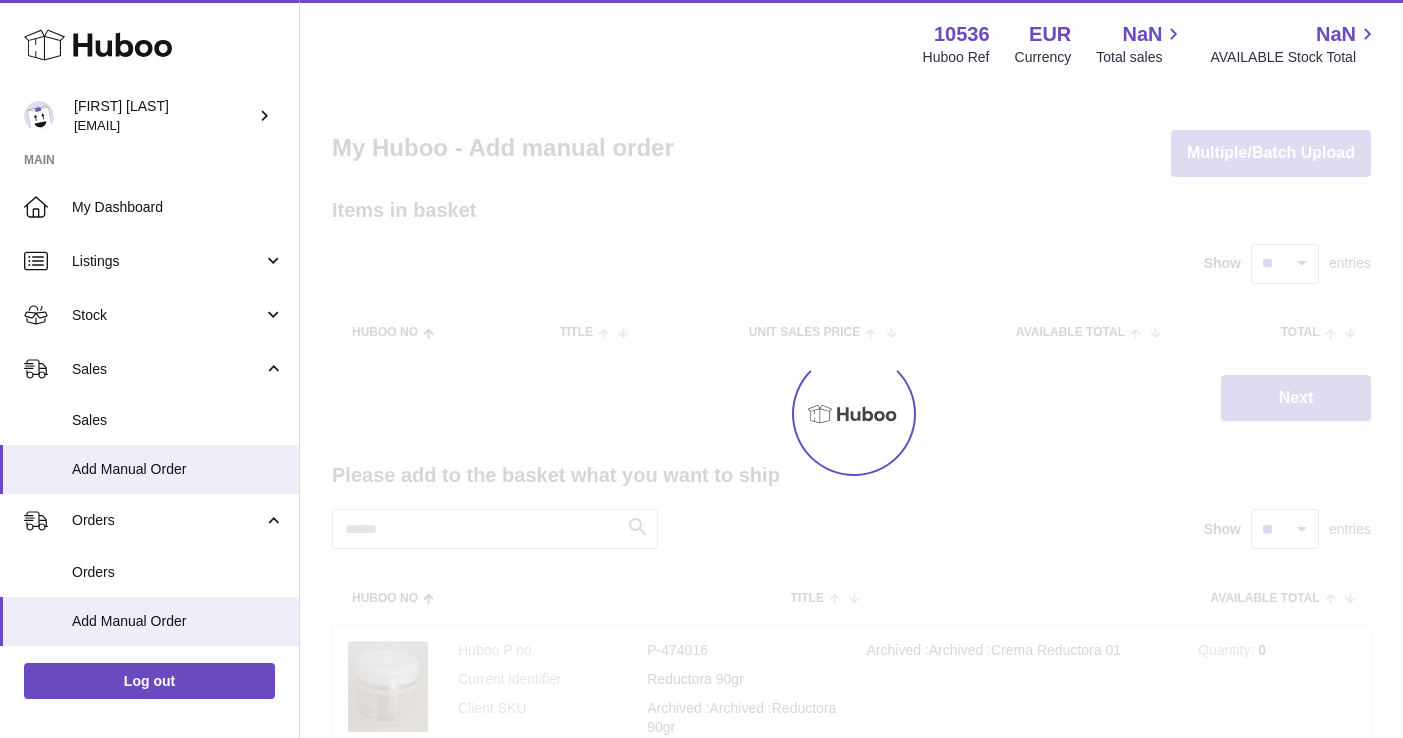scroll, scrollTop: 0, scrollLeft: 0, axis: both 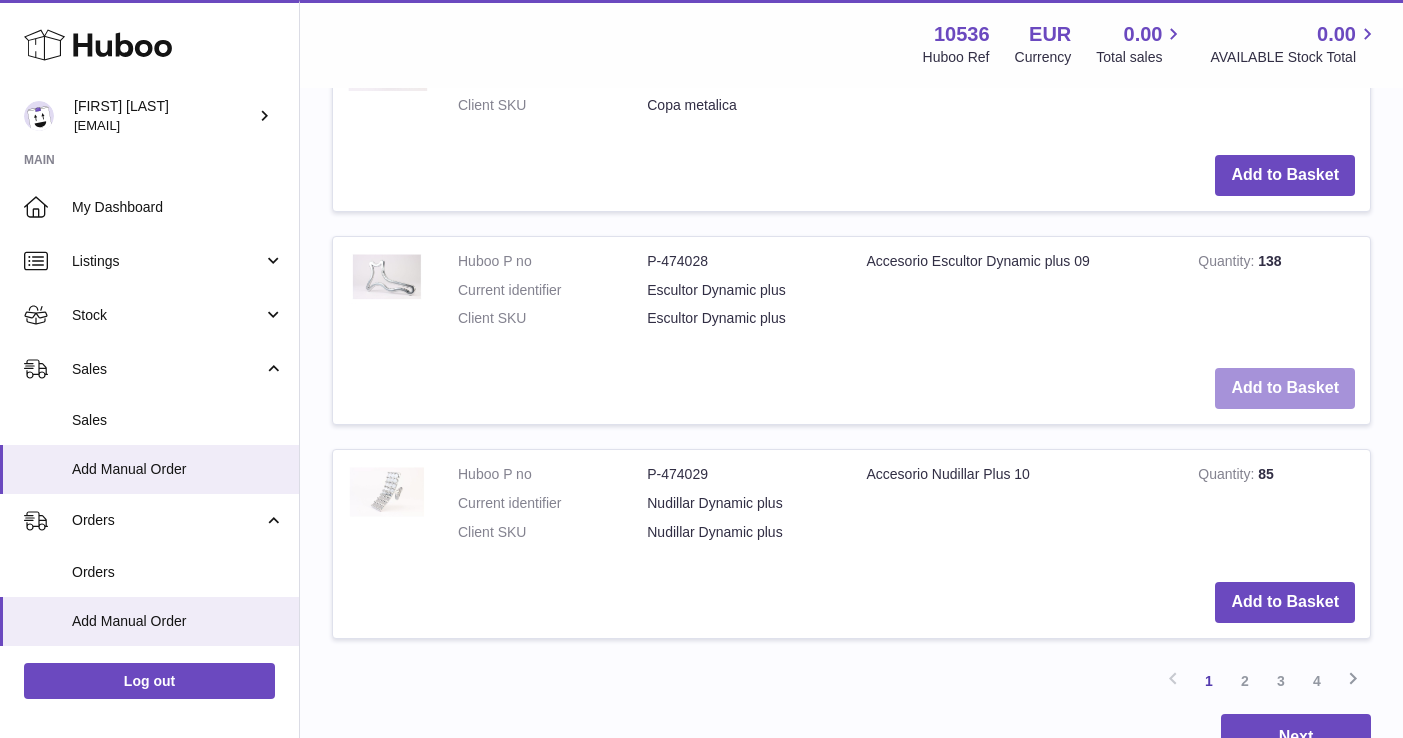 click on "Add to Basket" at bounding box center [1285, 388] 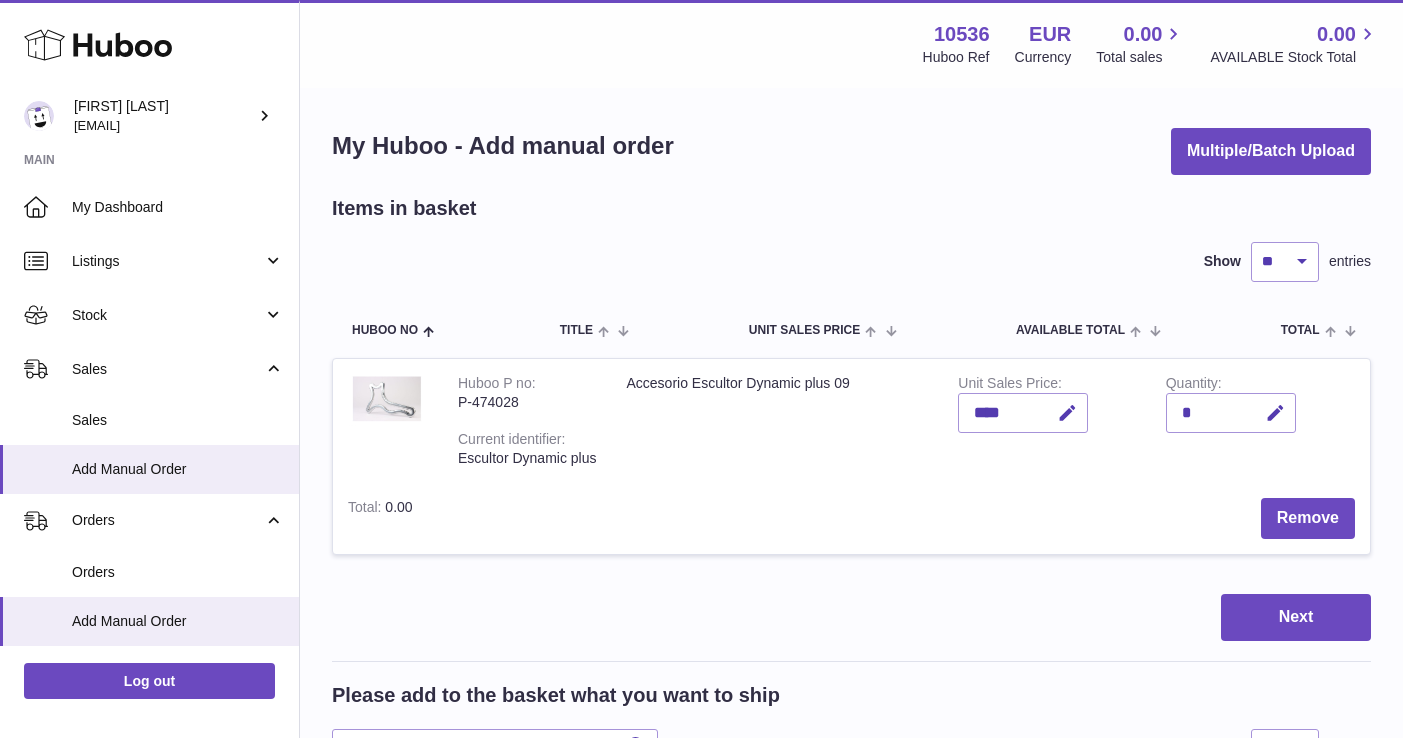 scroll, scrollTop: 30, scrollLeft: 0, axis: vertical 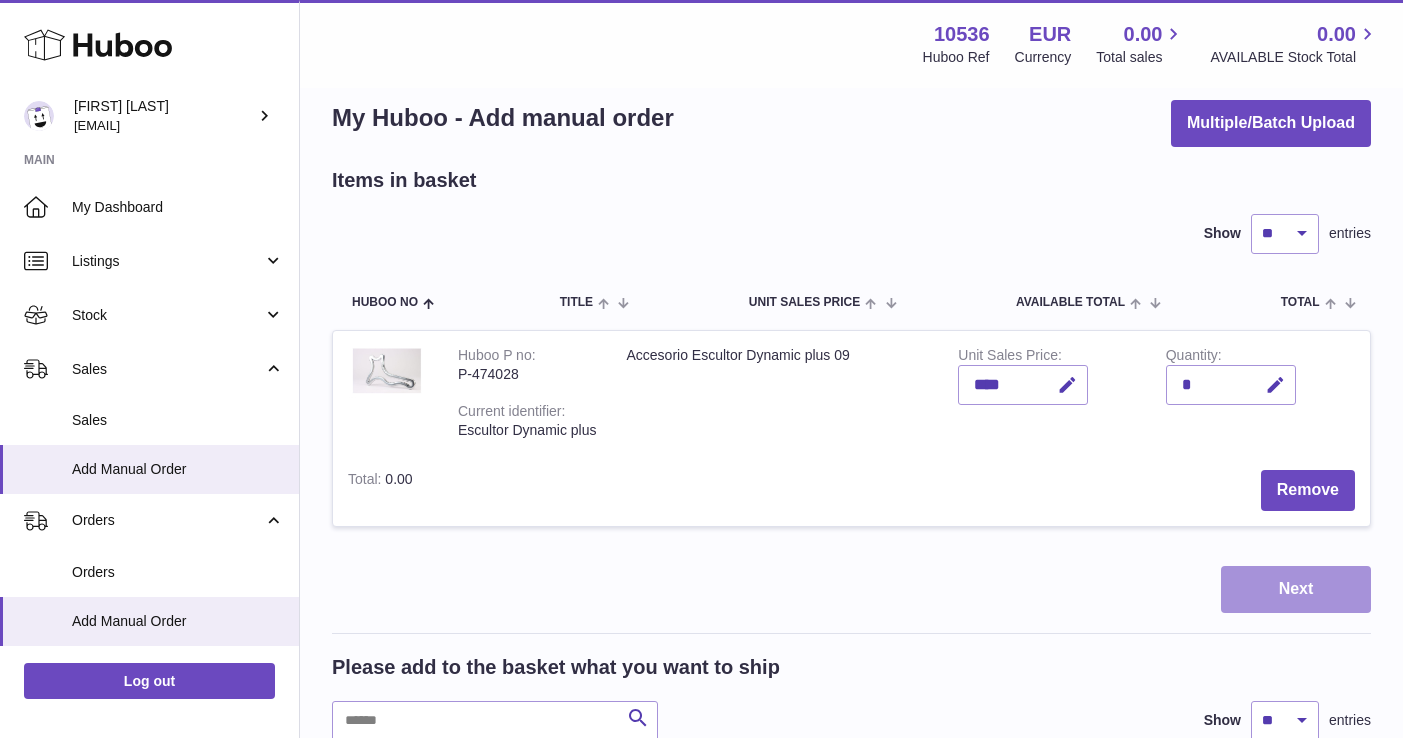 click on "Next" at bounding box center [1296, 589] 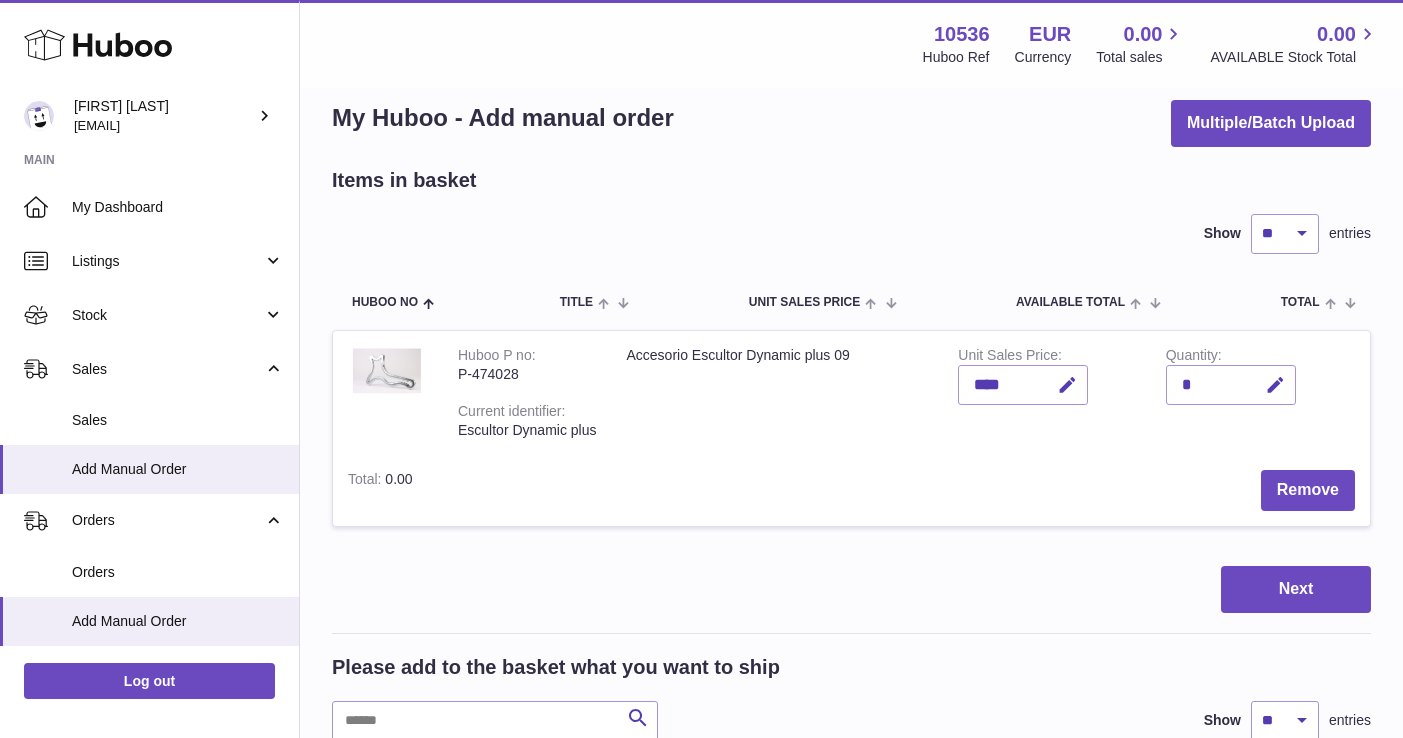 scroll, scrollTop: 0, scrollLeft: 0, axis: both 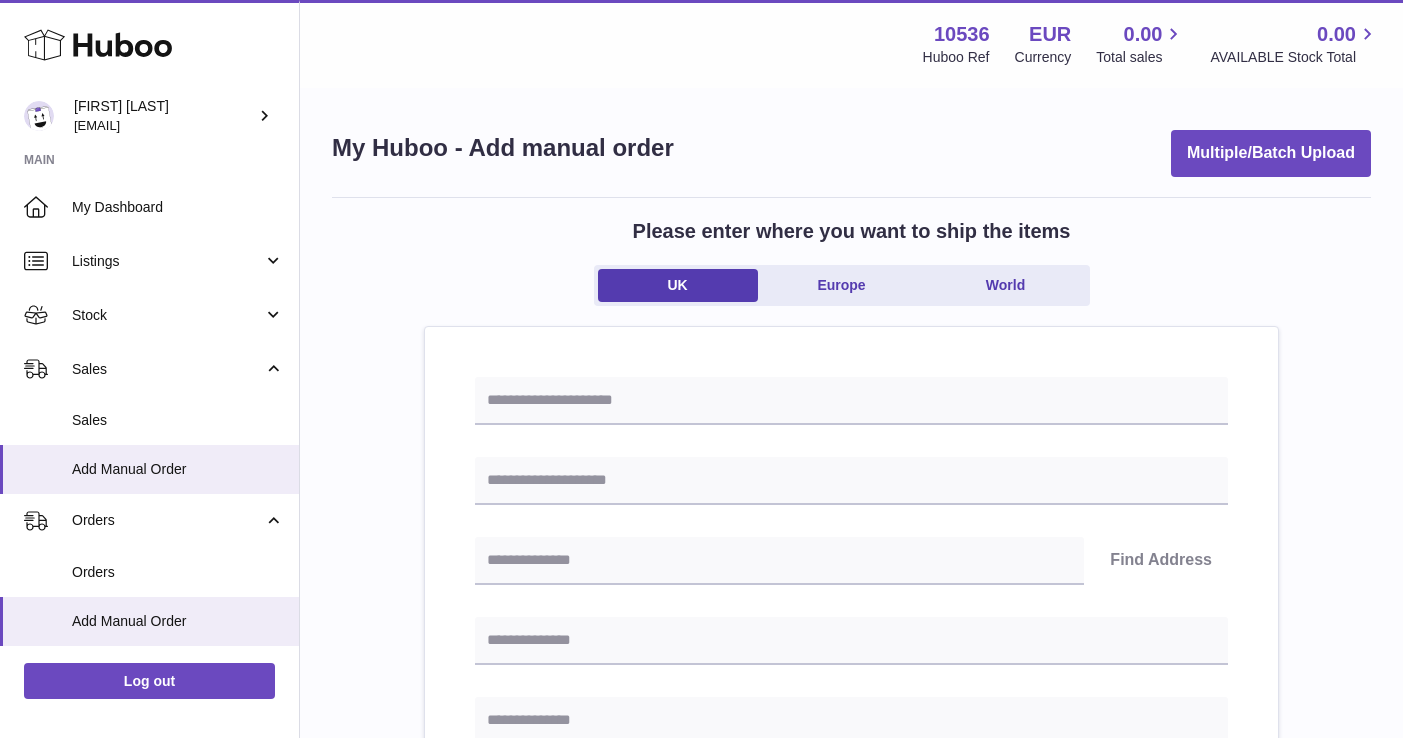 click on "UK
Europe
World" at bounding box center [842, 285] 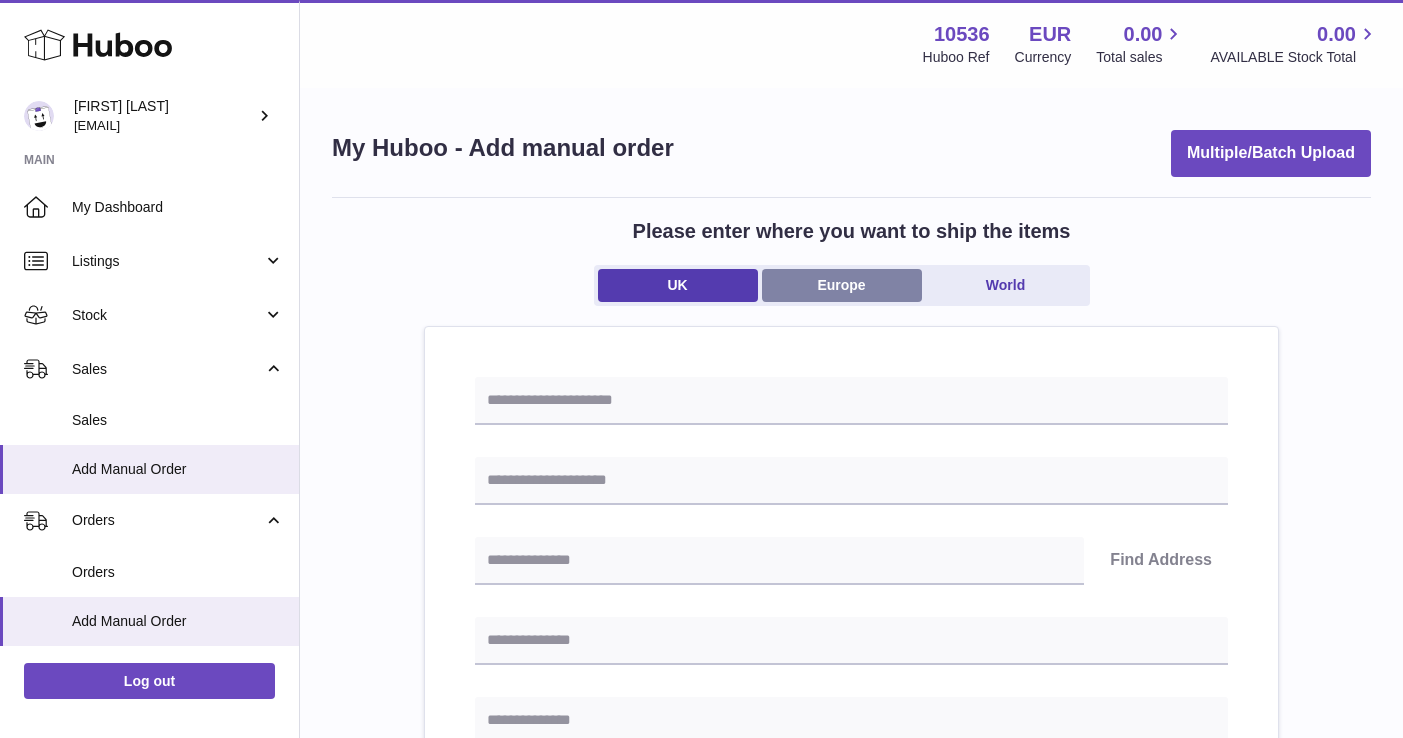 click on "Europe" at bounding box center [842, 285] 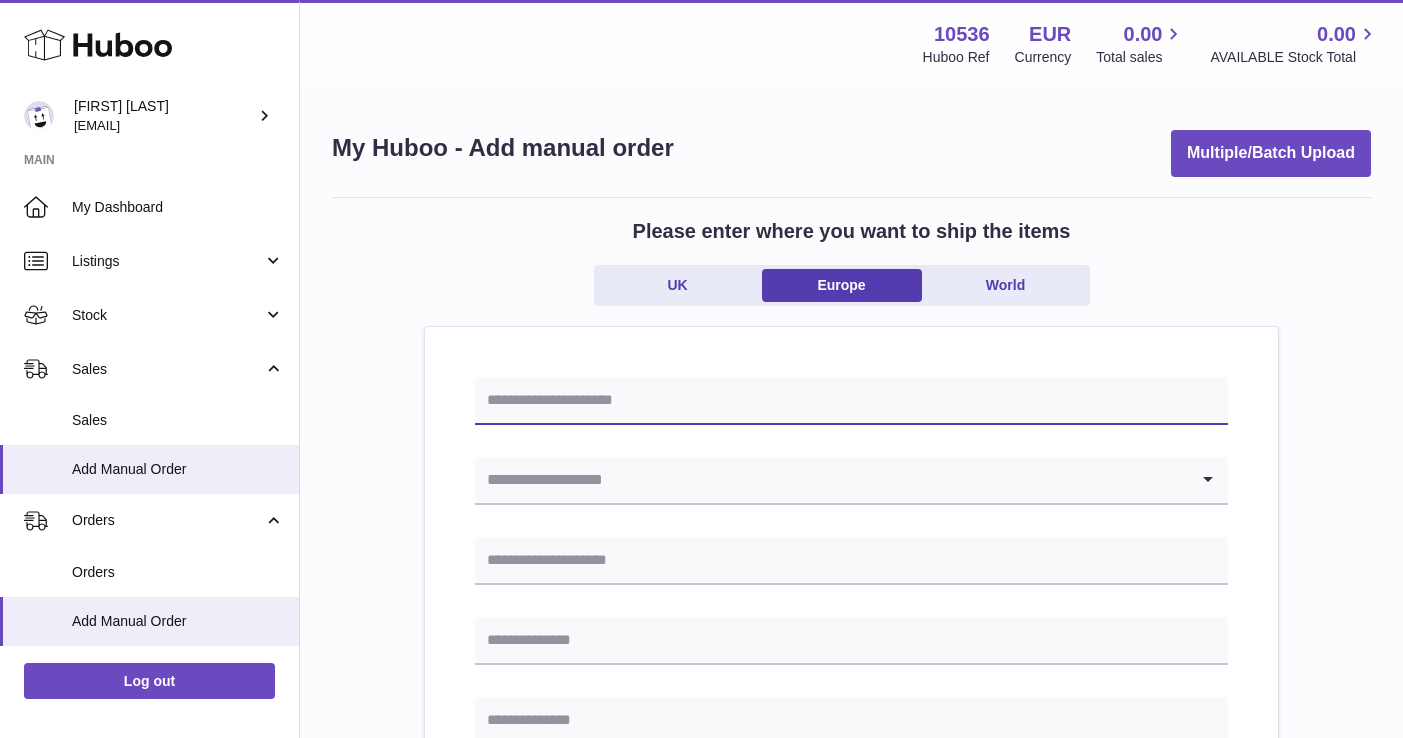 click at bounding box center (851, 401) 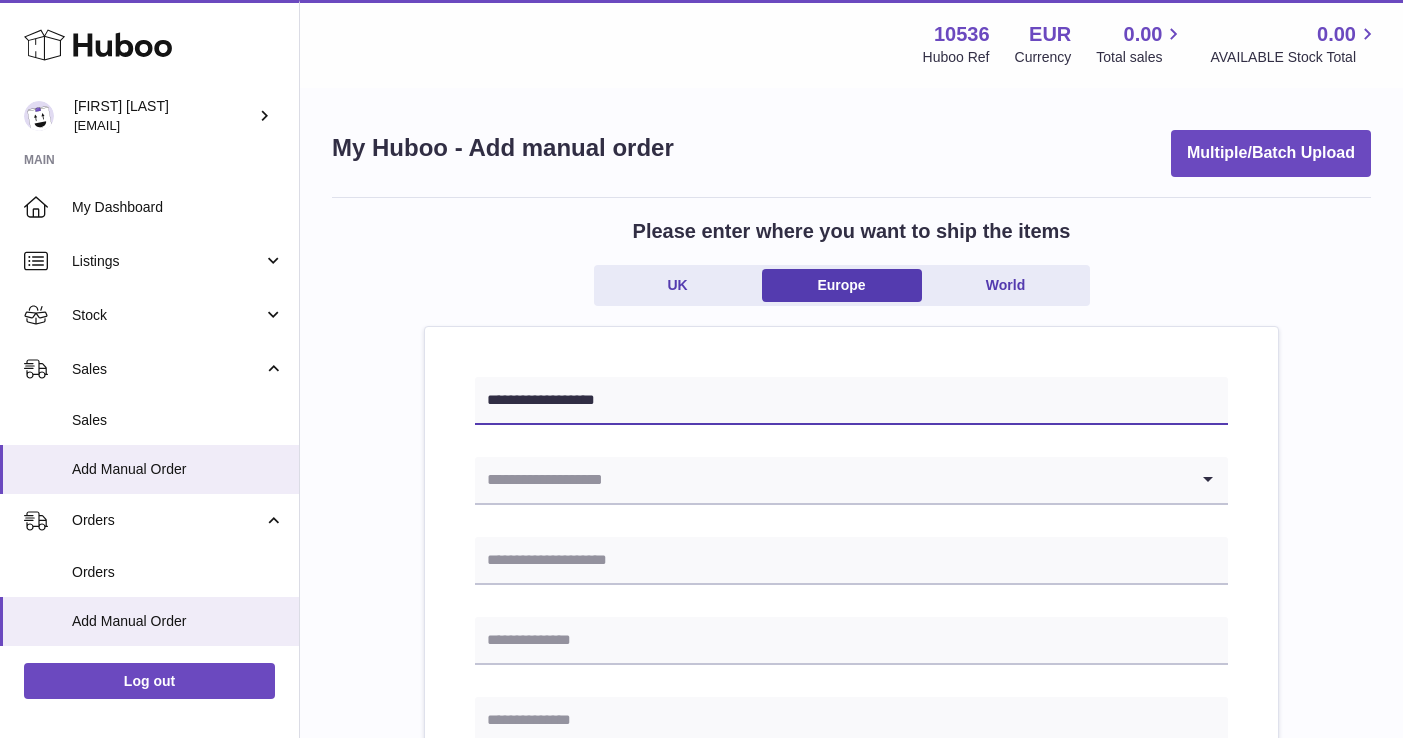 type on "**********" 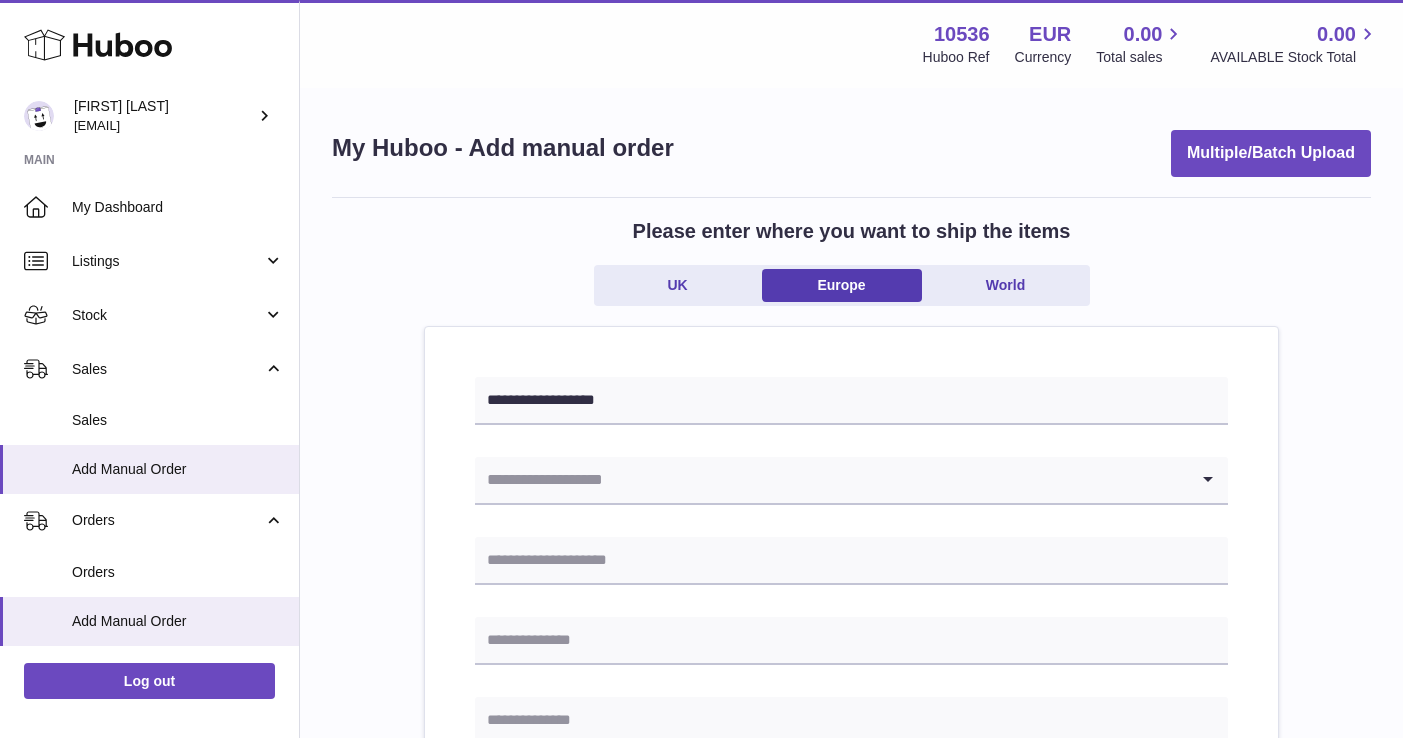 click at bounding box center (831, 480) 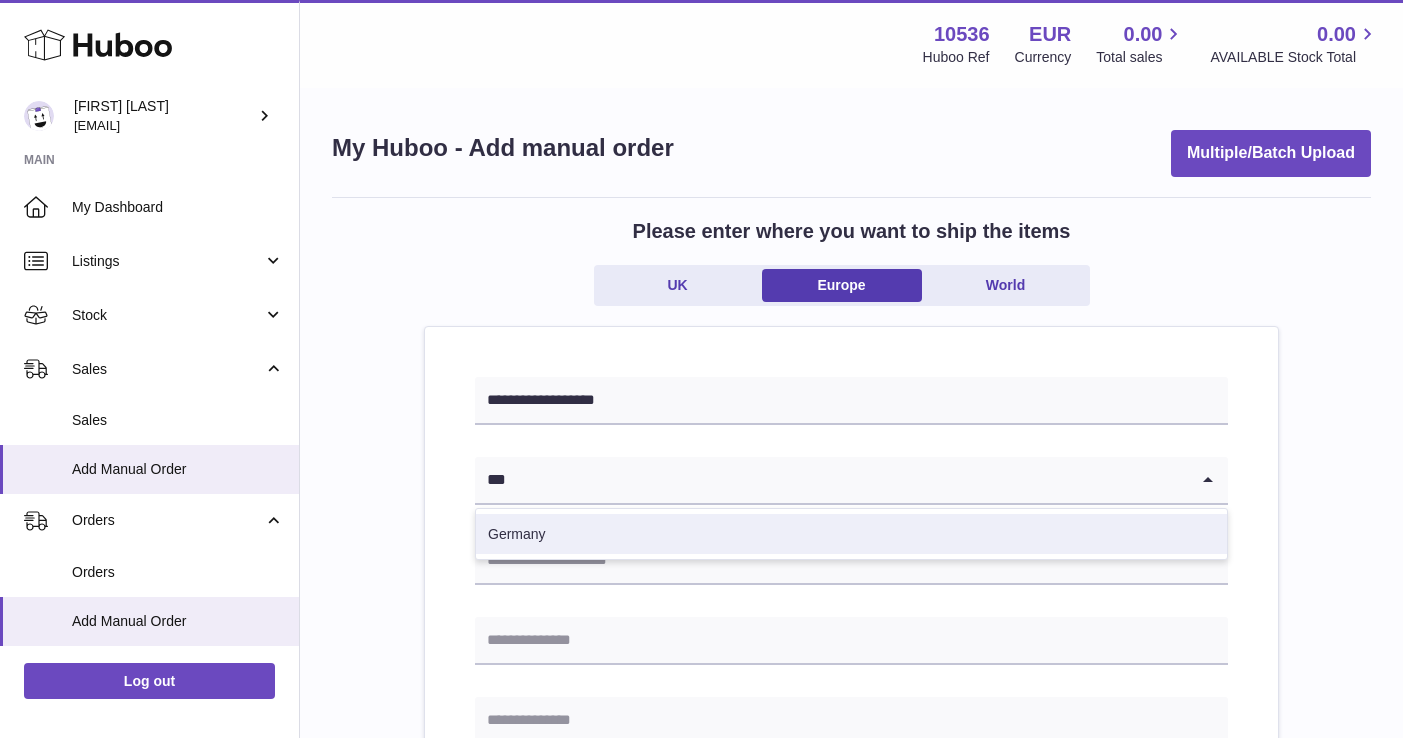 click on "Germany" at bounding box center (851, 534) 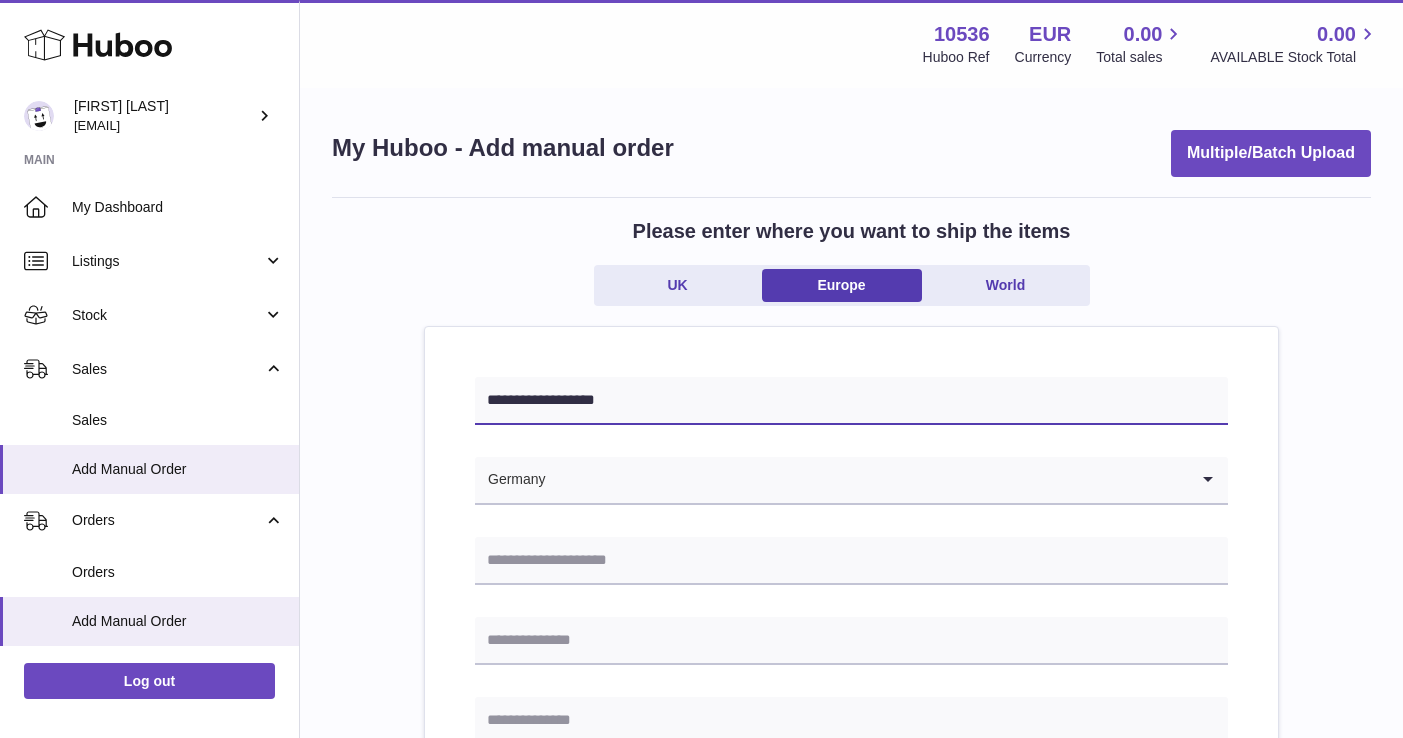 click on "**********" at bounding box center [851, 401] 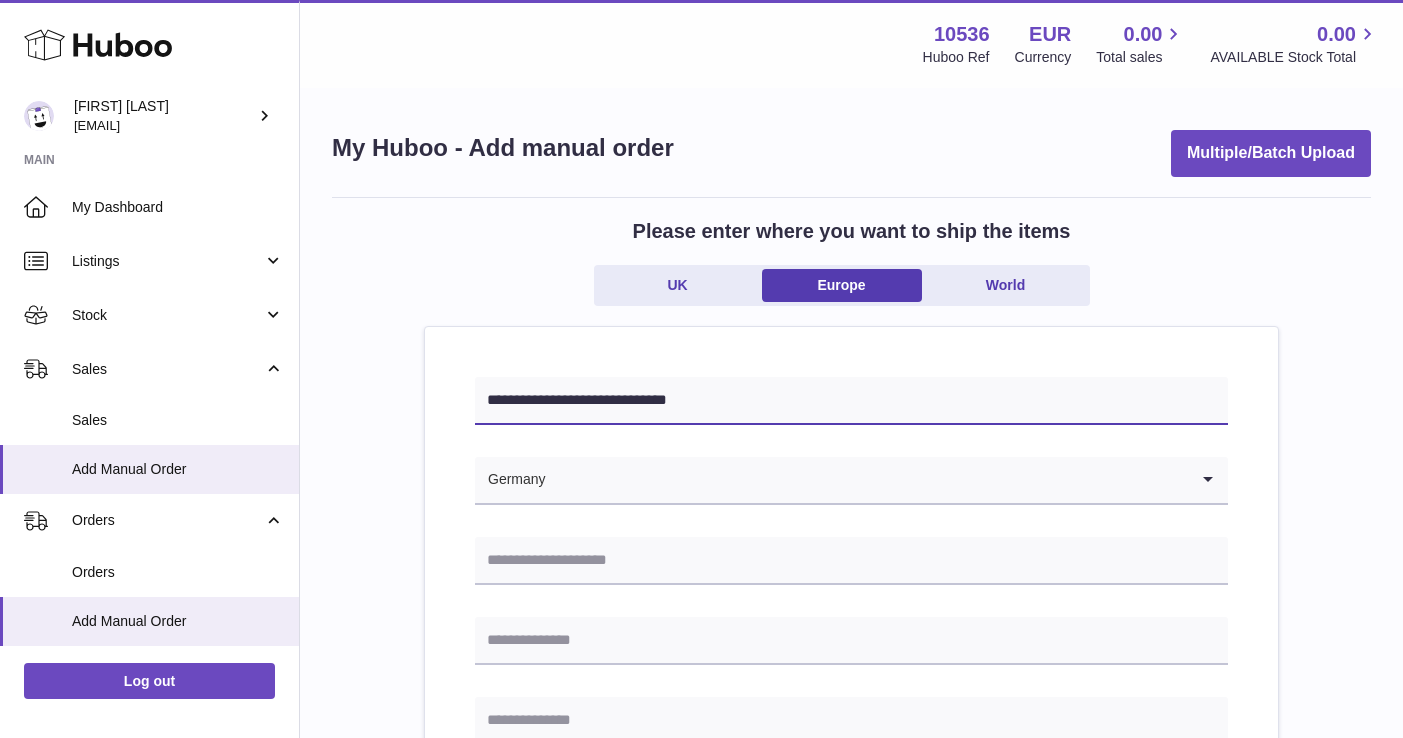 type on "**********" 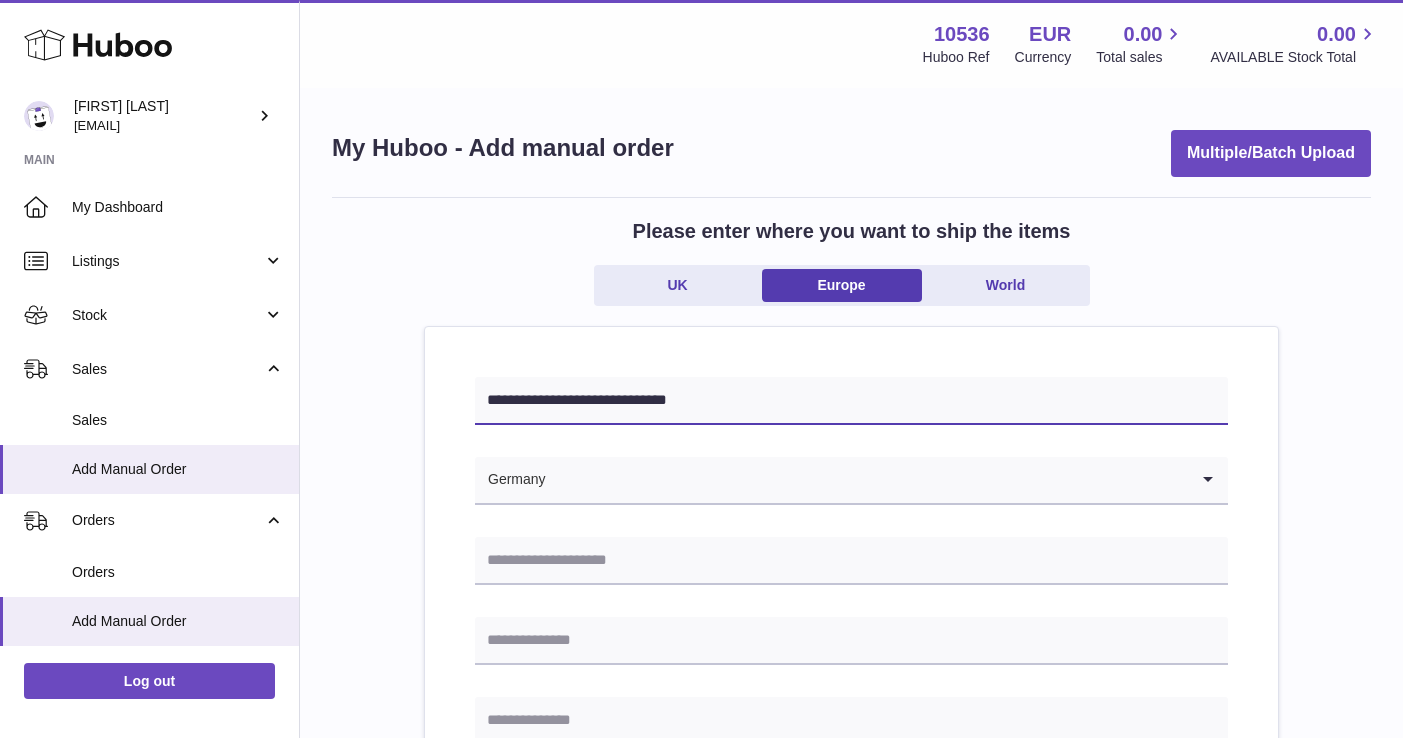 drag, startPoint x: 610, startPoint y: 393, endPoint x: 467, endPoint y: 386, distance: 143.17122 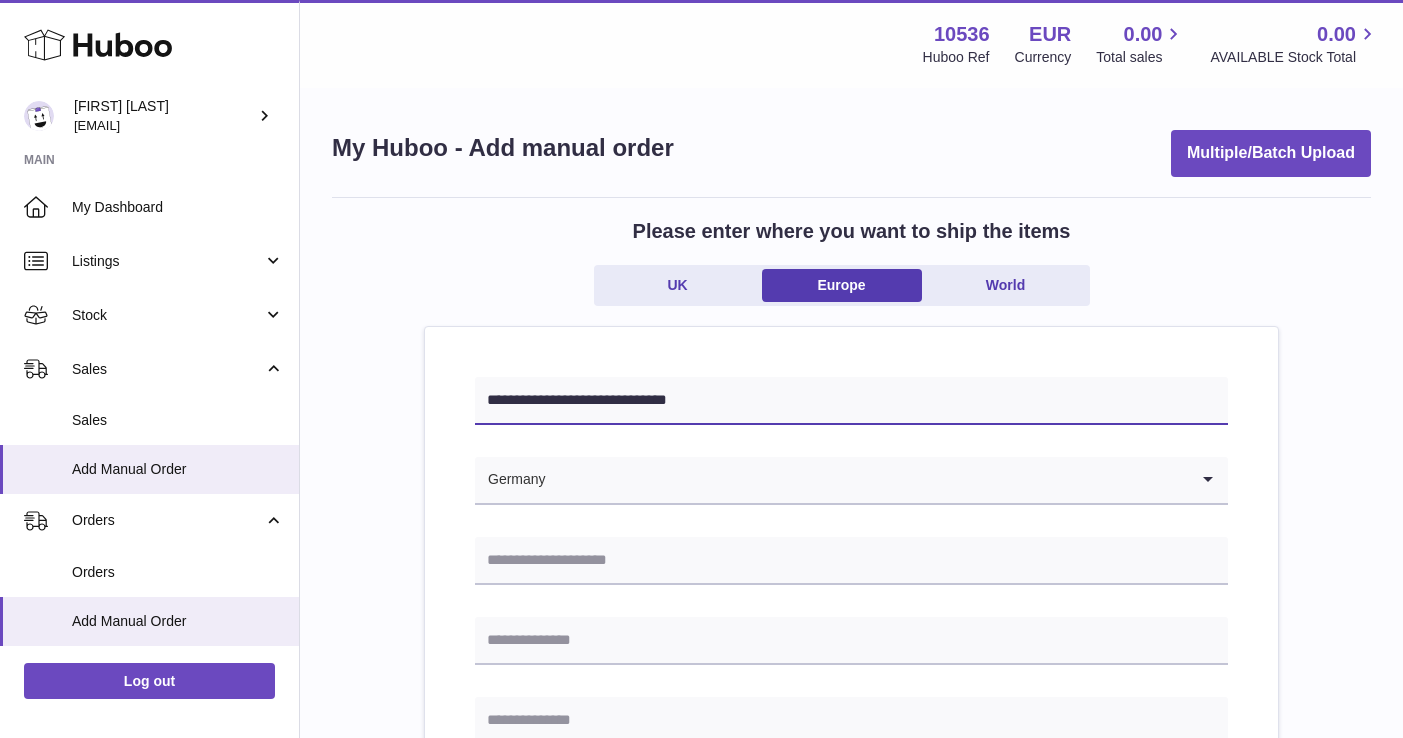 click on "**********" at bounding box center (851, 981) 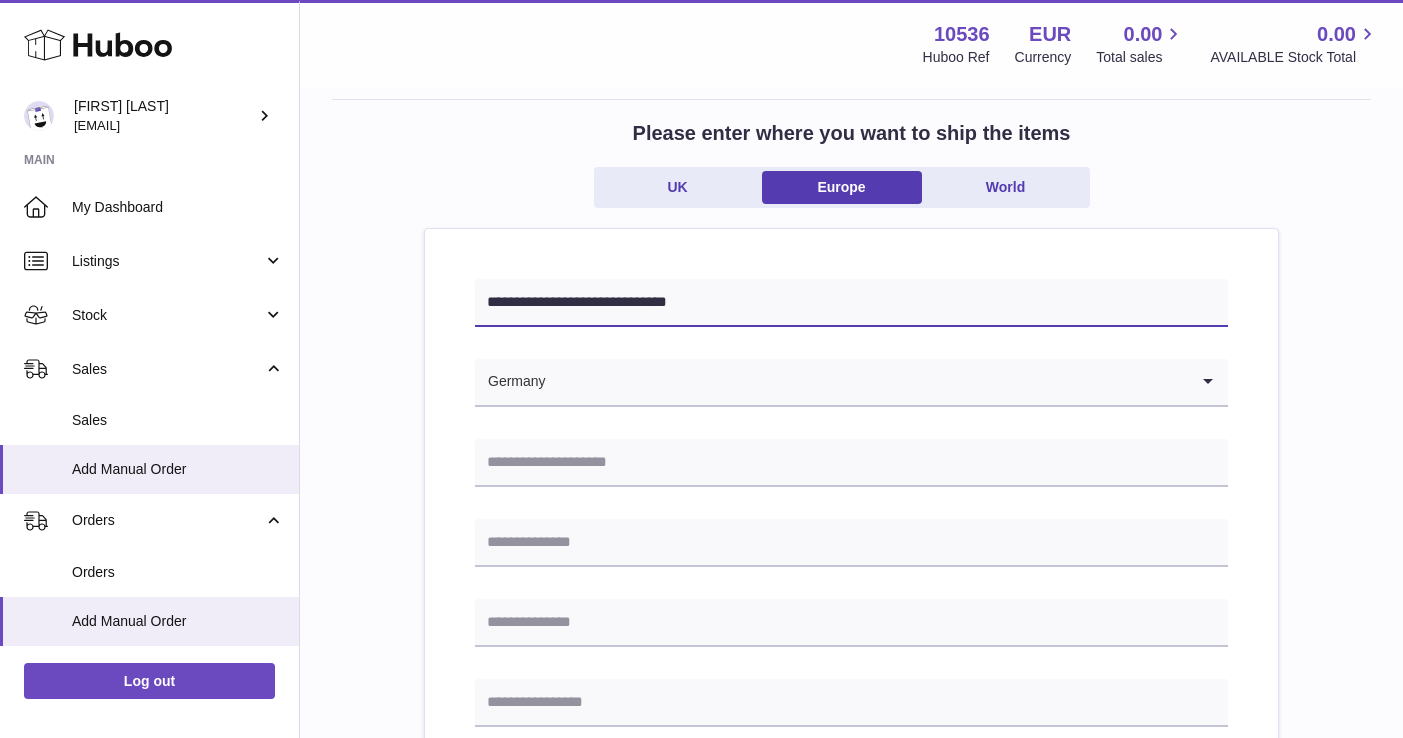 scroll, scrollTop: 207, scrollLeft: 0, axis: vertical 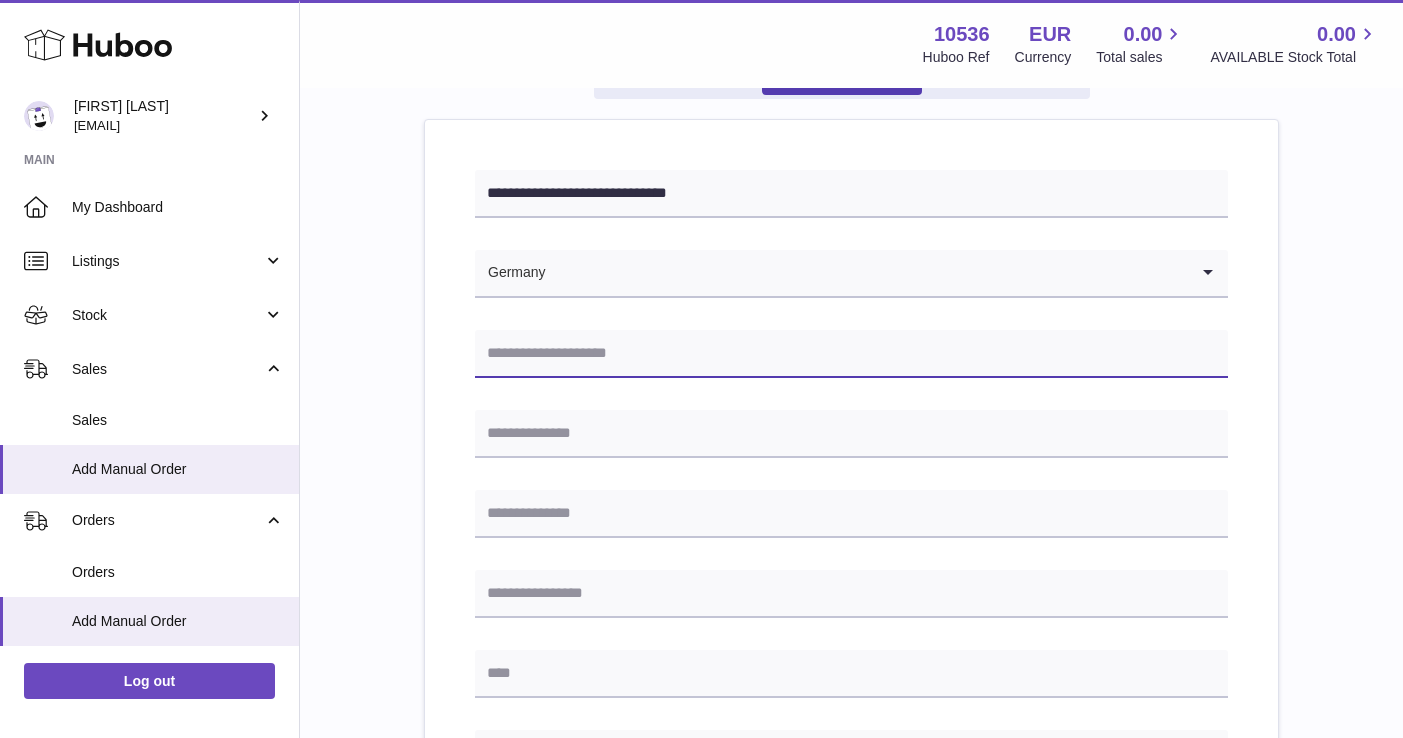 click at bounding box center (851, 354) 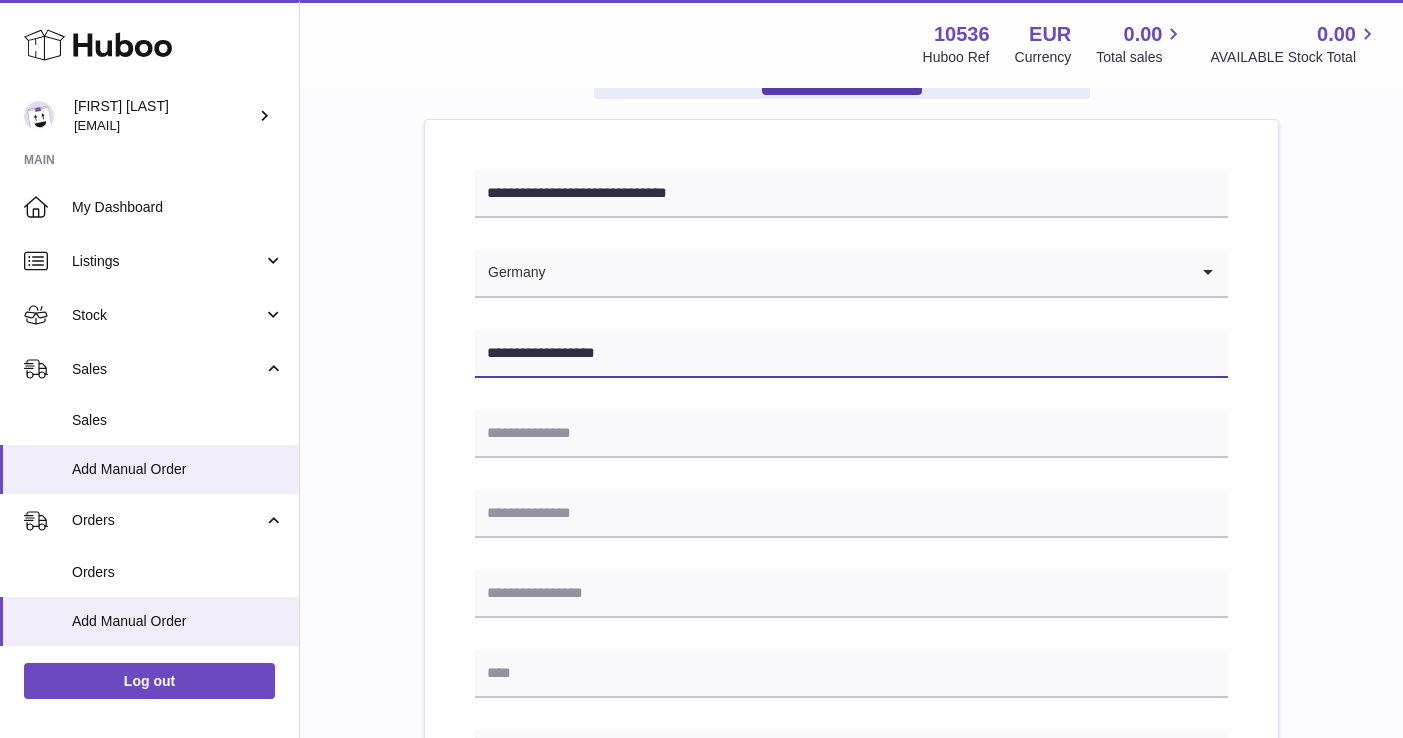 type on "**********" 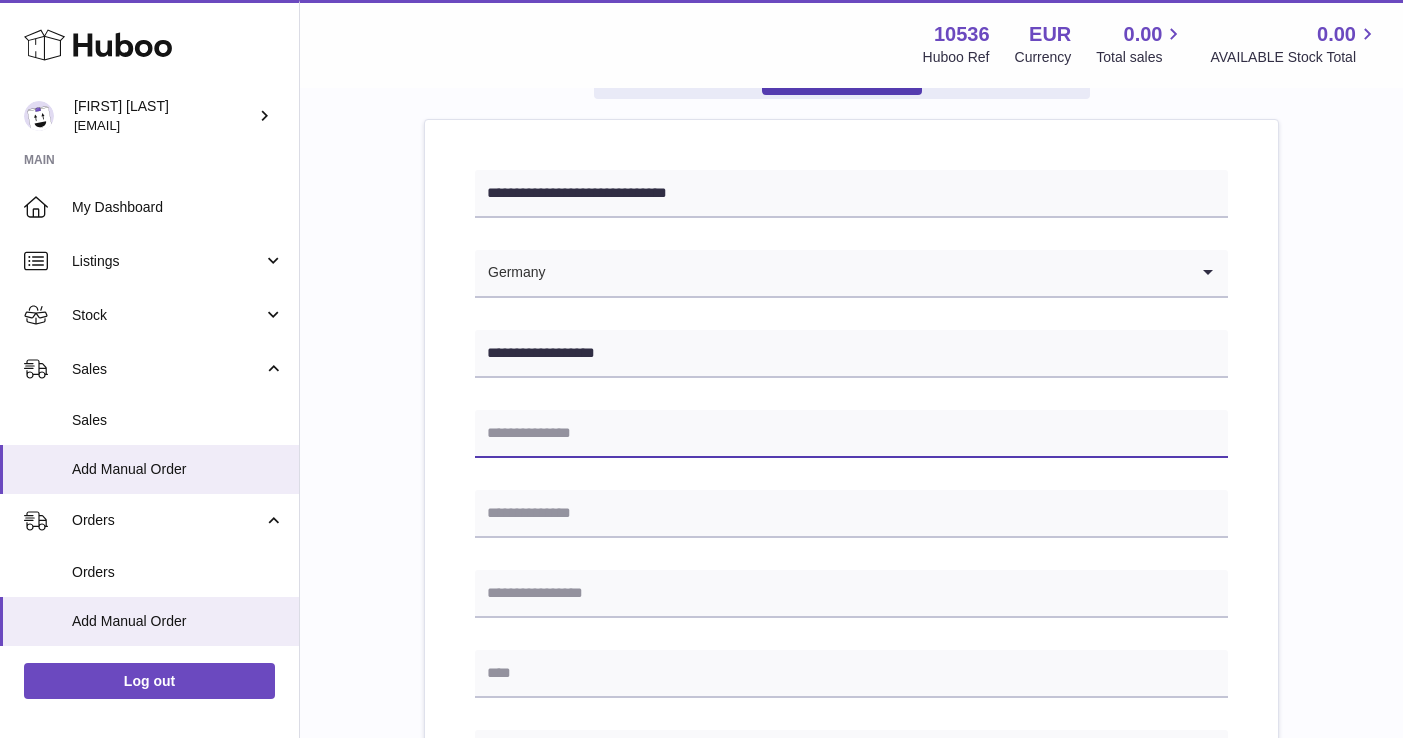 click at bounding box center [851, 434] 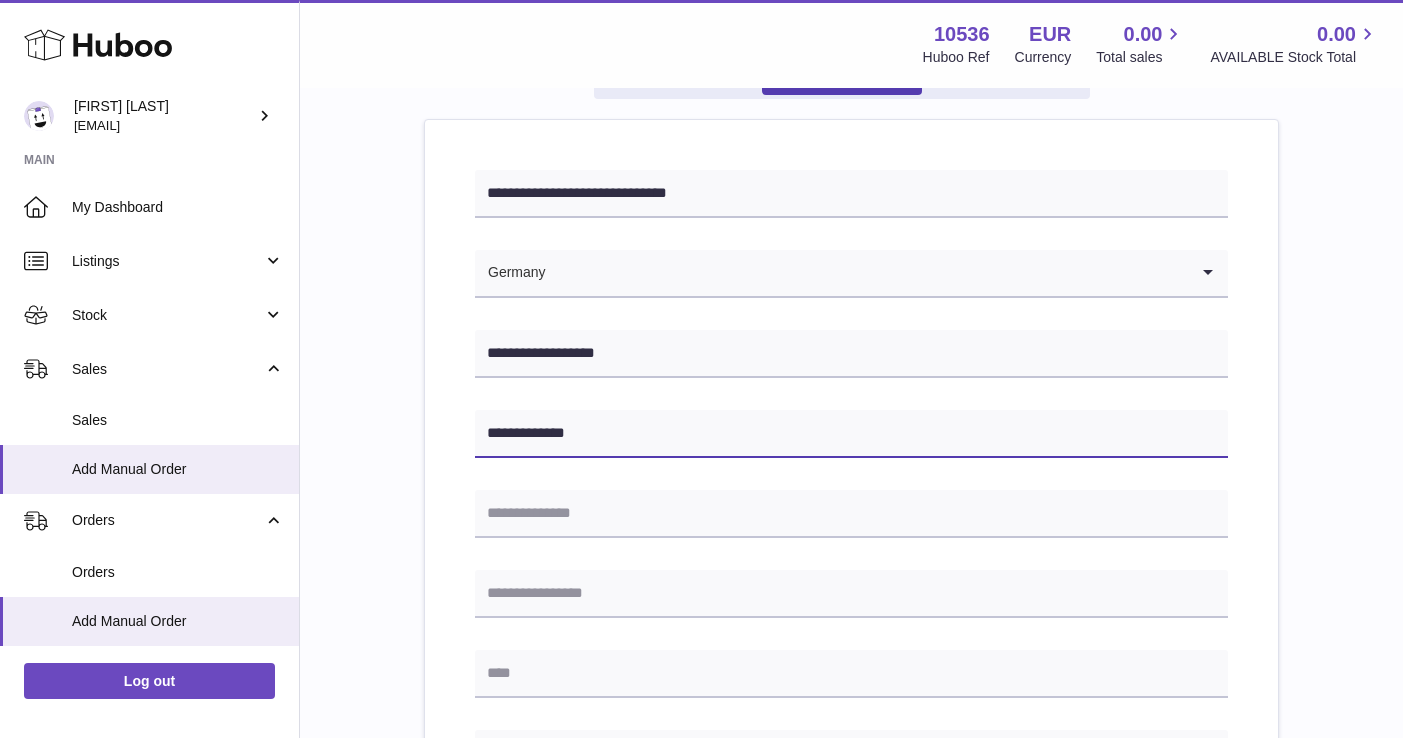 type on "**********" 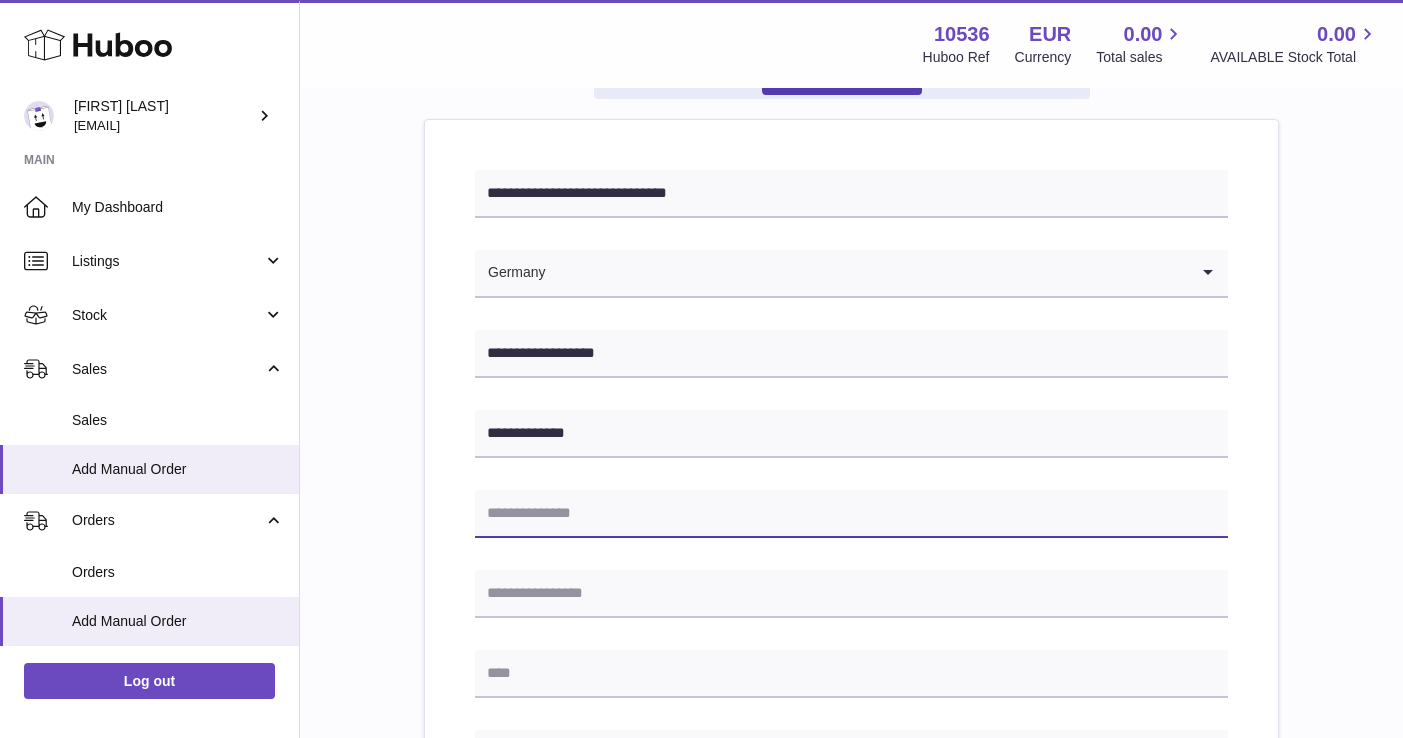 click at bounding box center [851, 514] 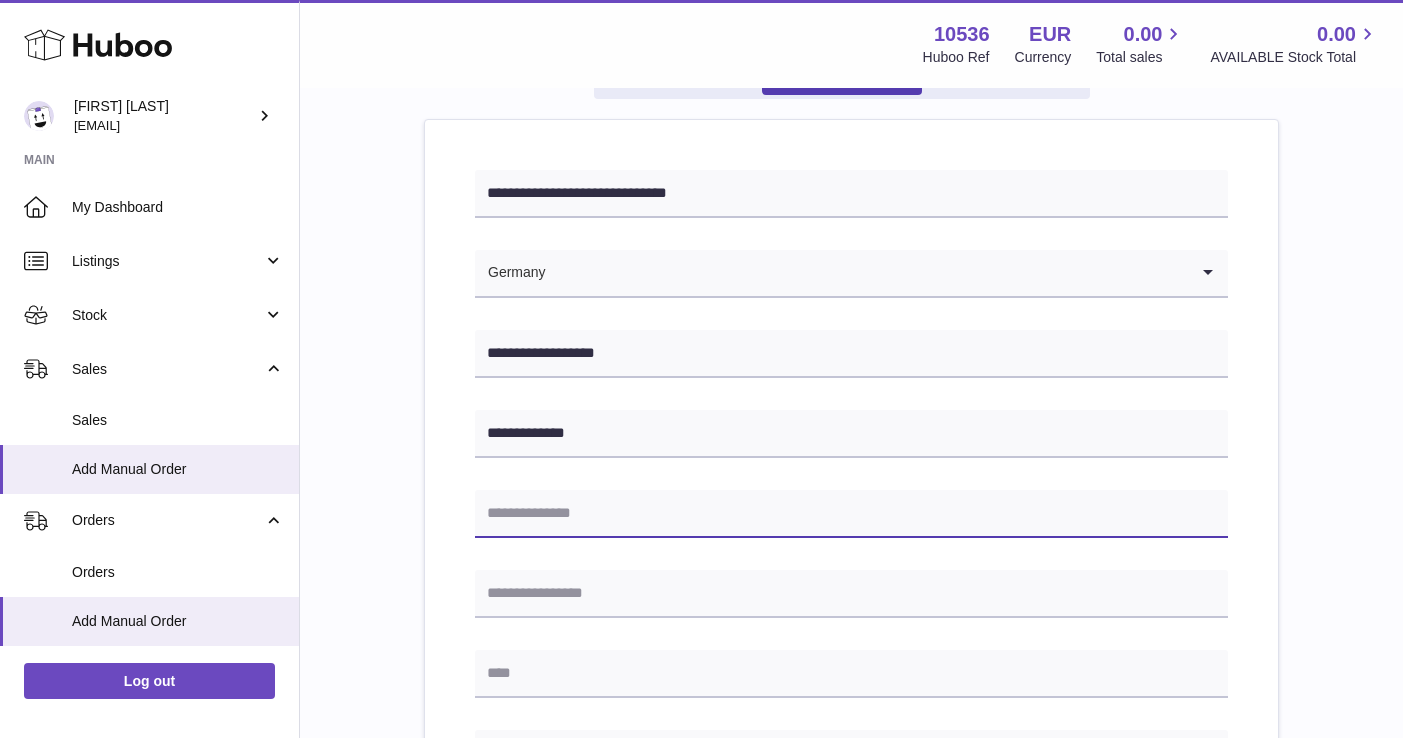 scroll, scrollTop: 258, scrollLeft: 0, axis: vertical 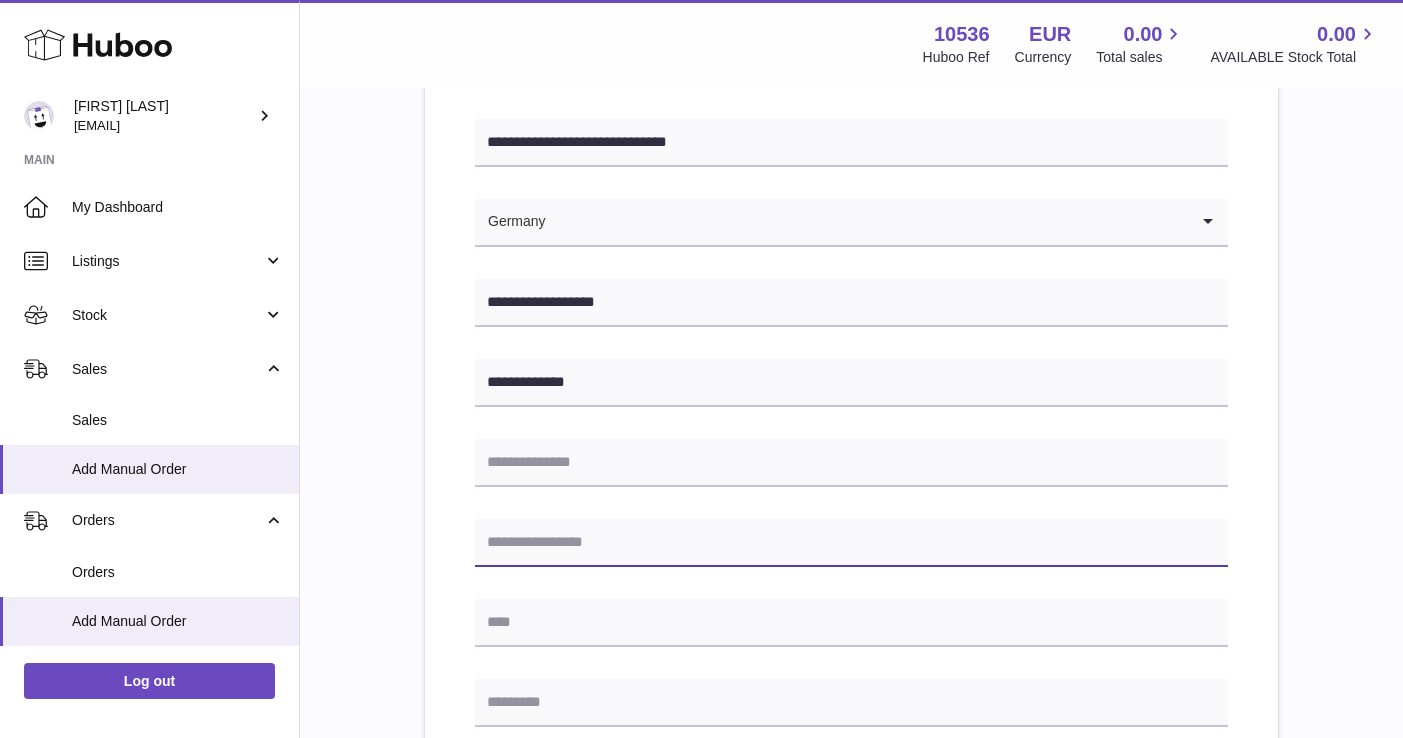 click at bounding box center [851, 543] 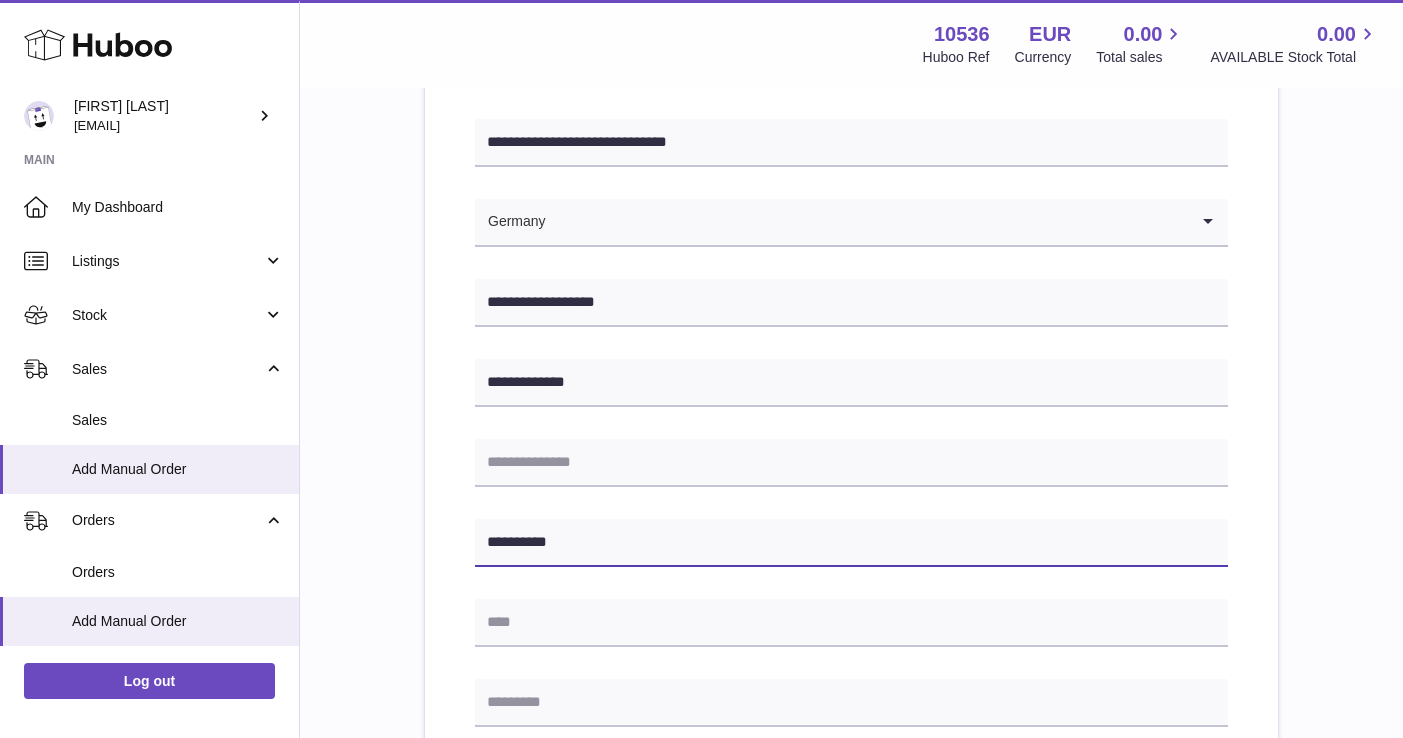 drag, startPoint x: 589, startPoint y: 534, endPoint x: 442, endPoint y: 531, distance: 147.03061 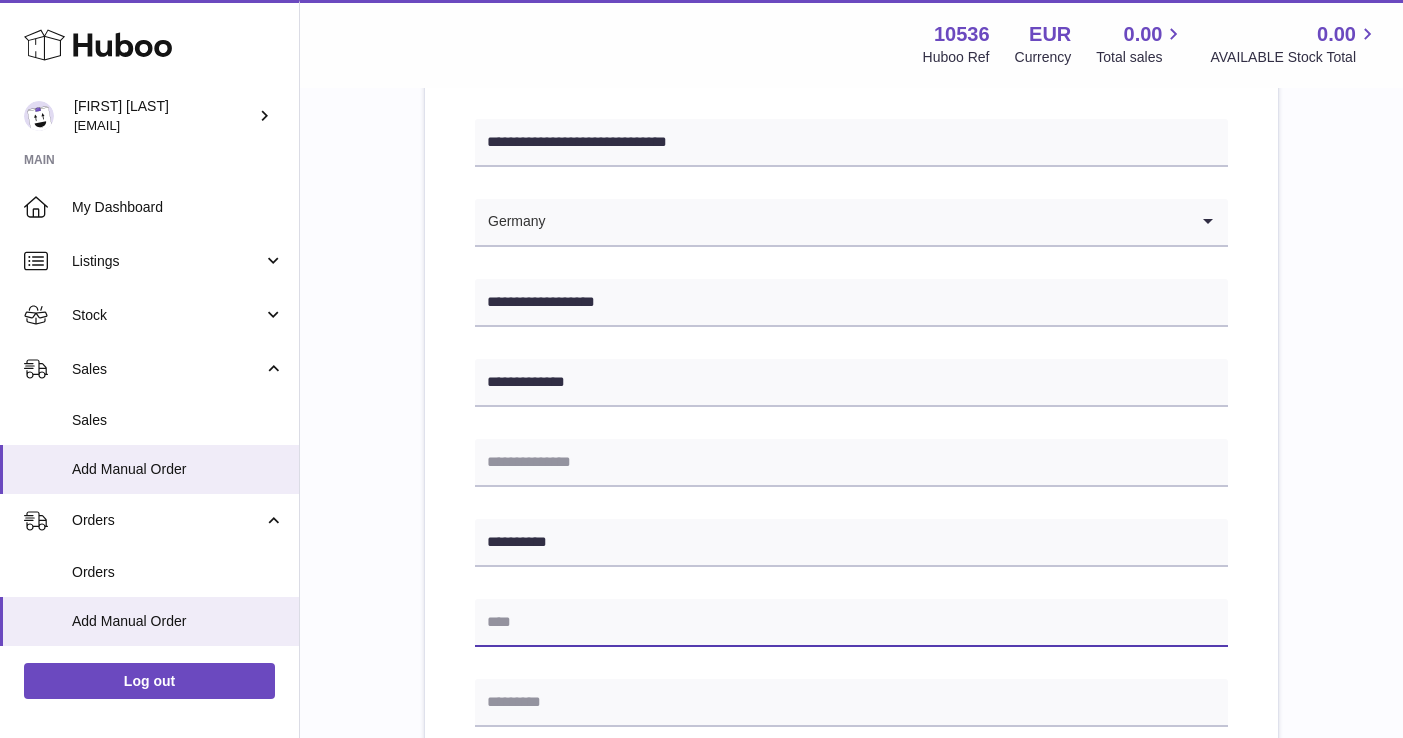 click at bounding box center (851, 623) 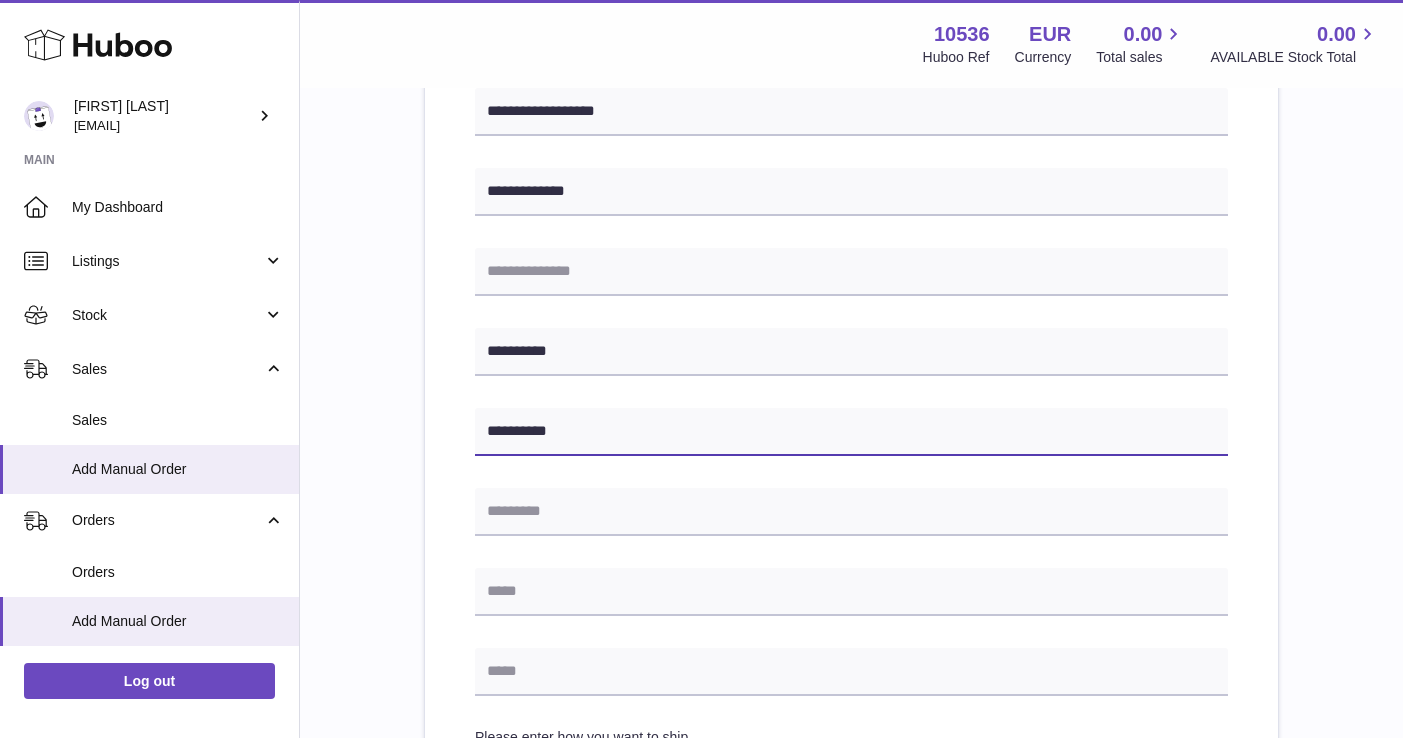 scroll, scrollTop: 485, scrollLeft: 0, axis: vertical 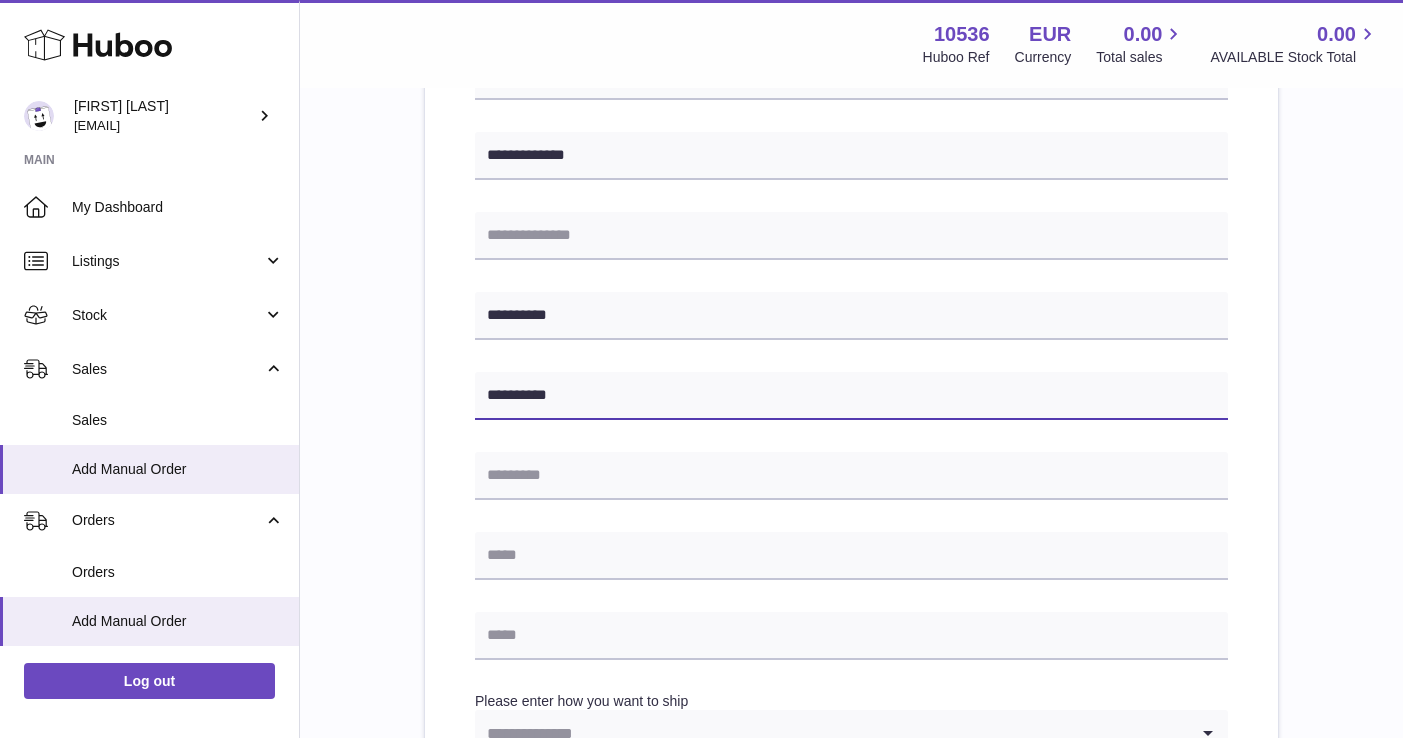 type on "**********" 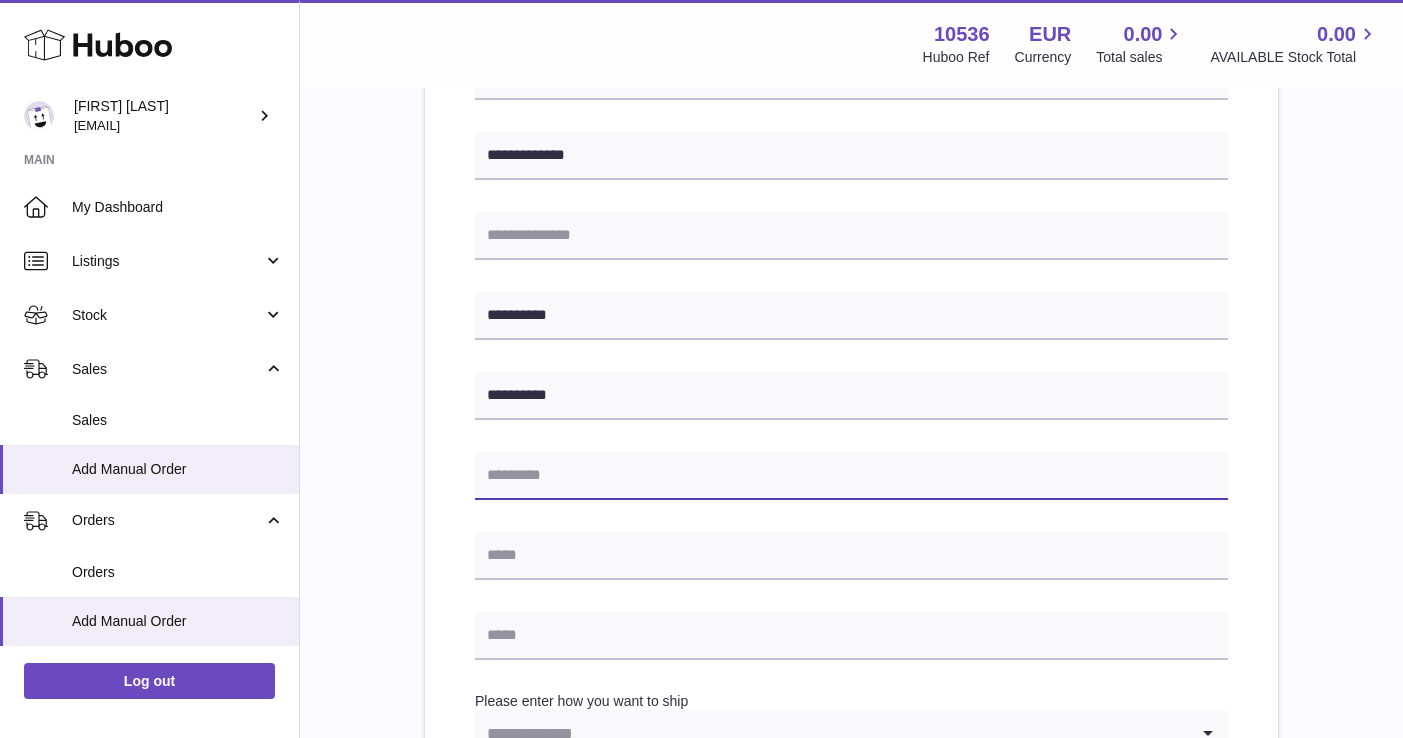 click at bounding box center (851, 476) 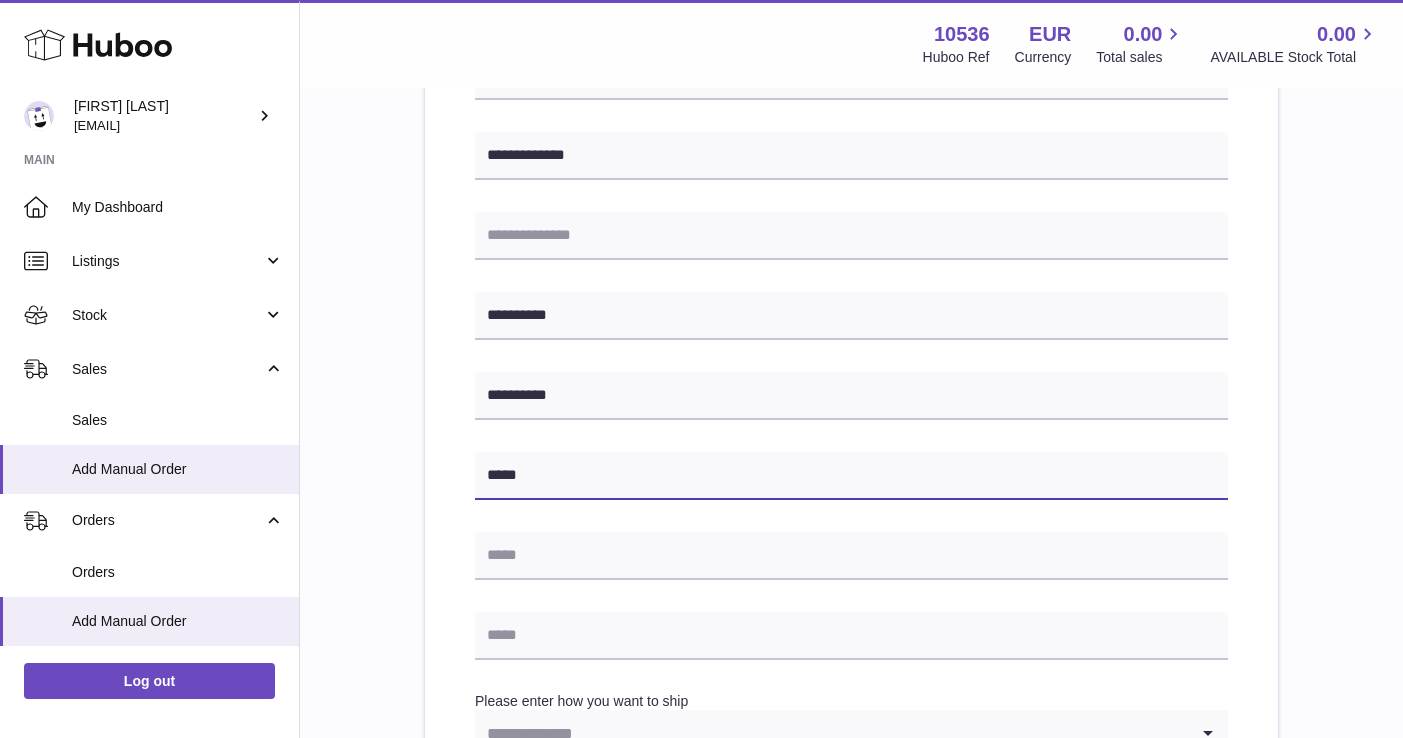 type on "*****" 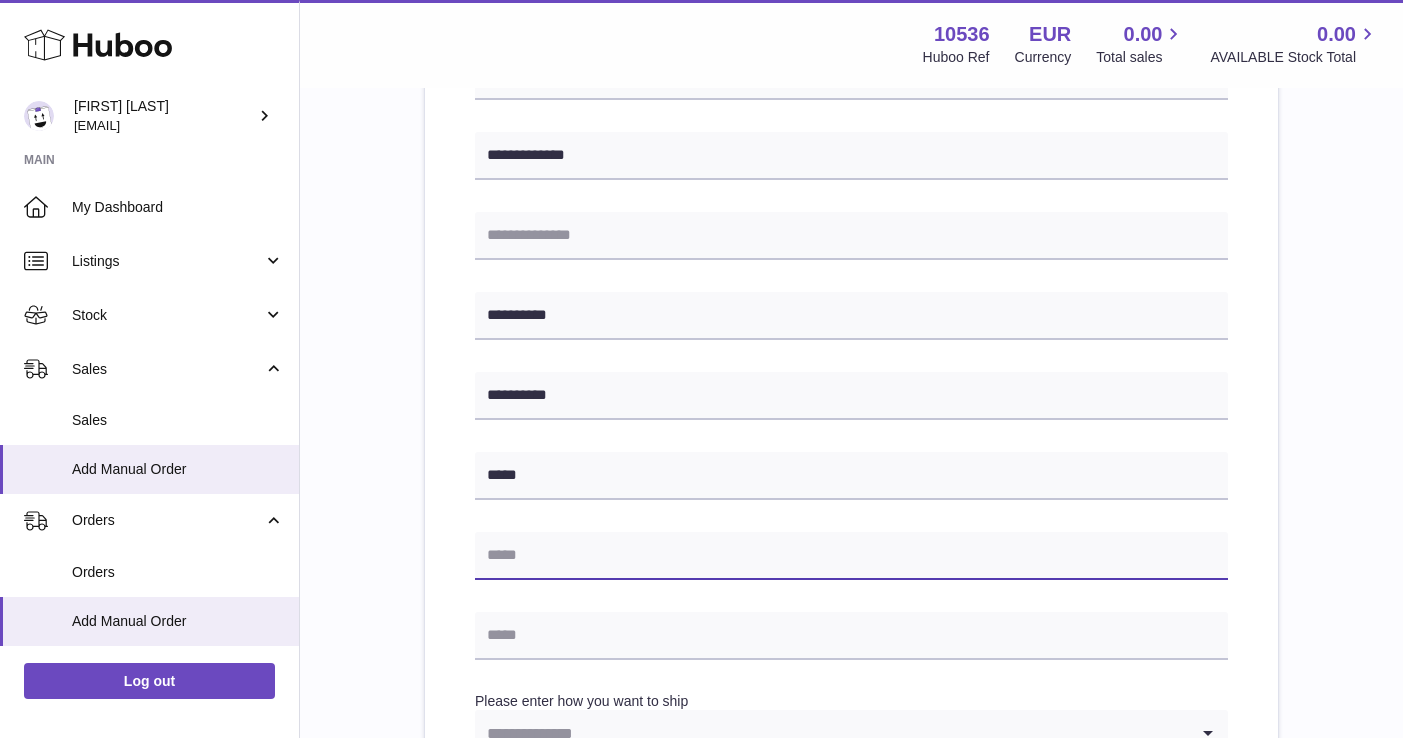 click at bounding box center [851, 556] 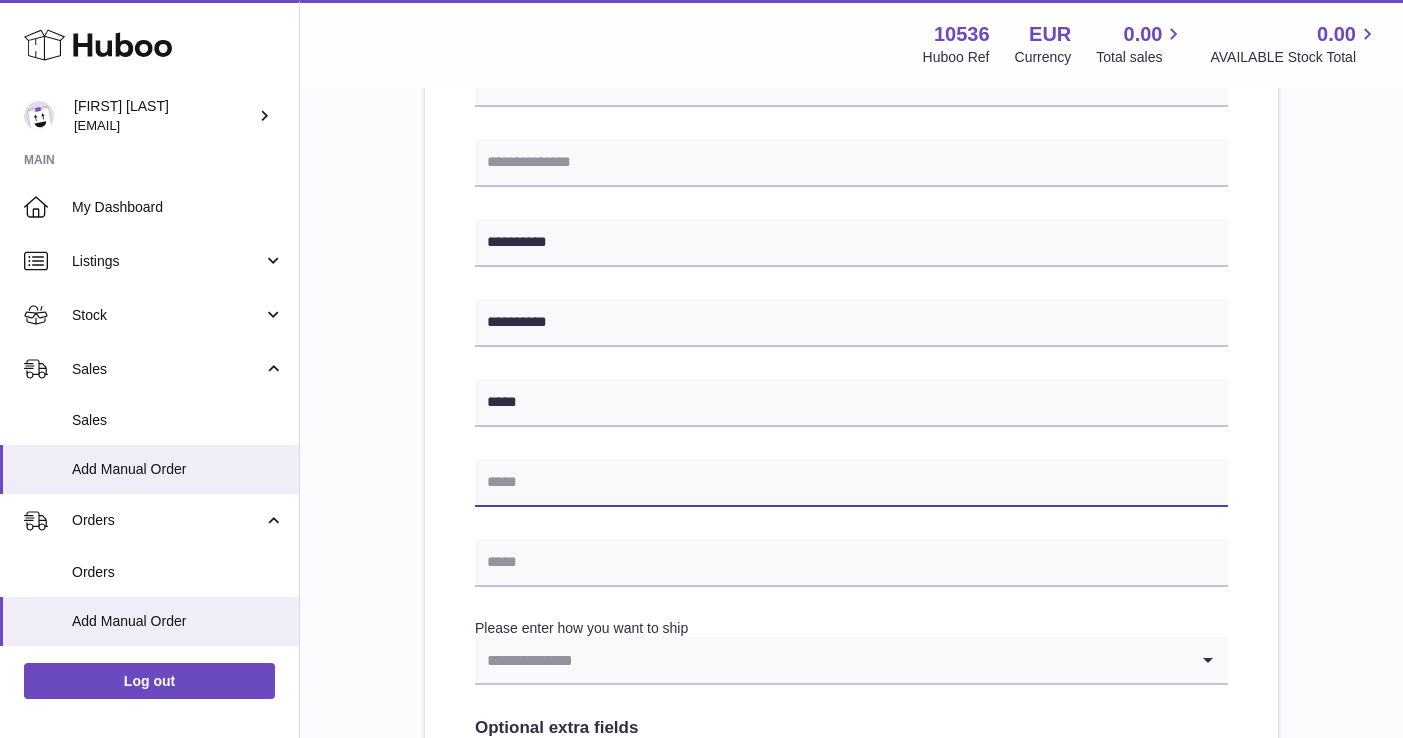 scroll, scrollTop: 561, scrollLeft: 0, axis: vertical 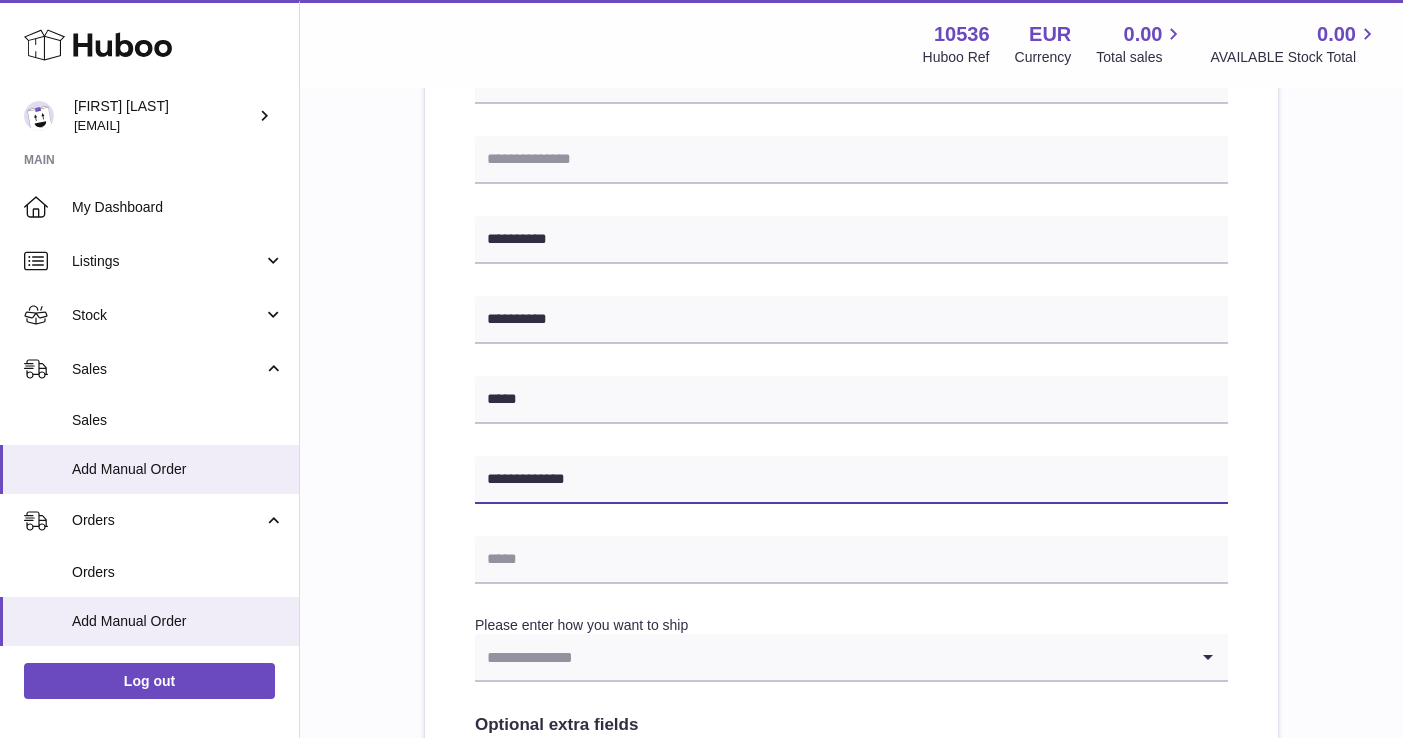 type on "**********" 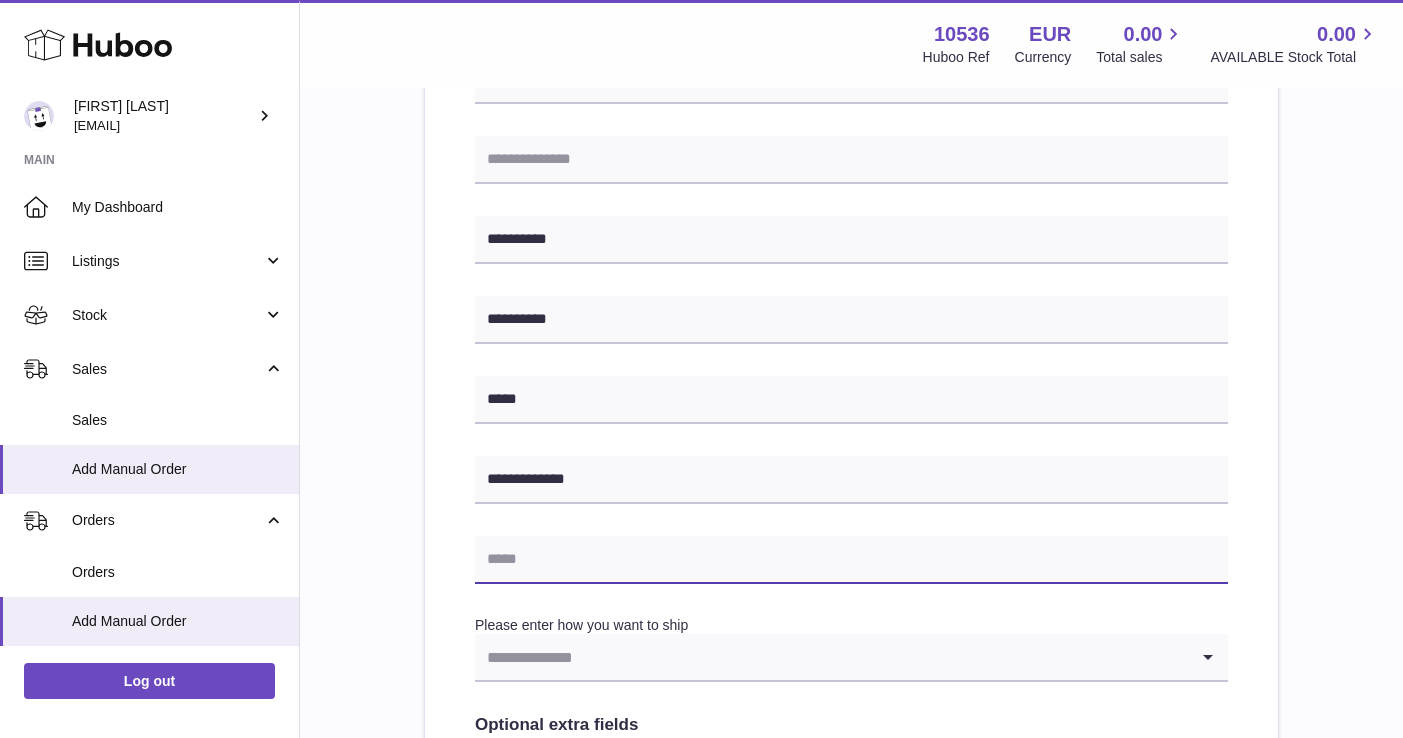 click at bounding box center [851, 560] 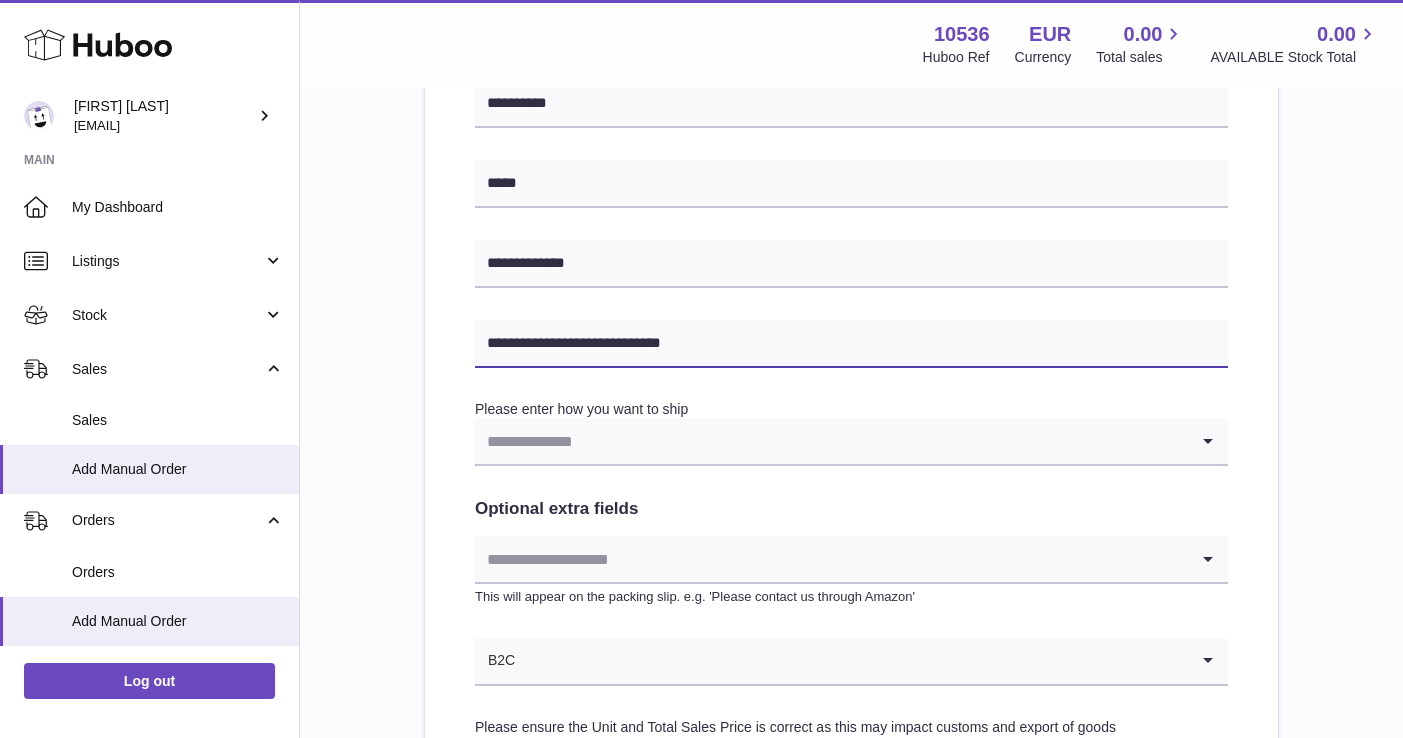 scroll, scrollTop: 837, scrollLeft: 0, axis: vertical 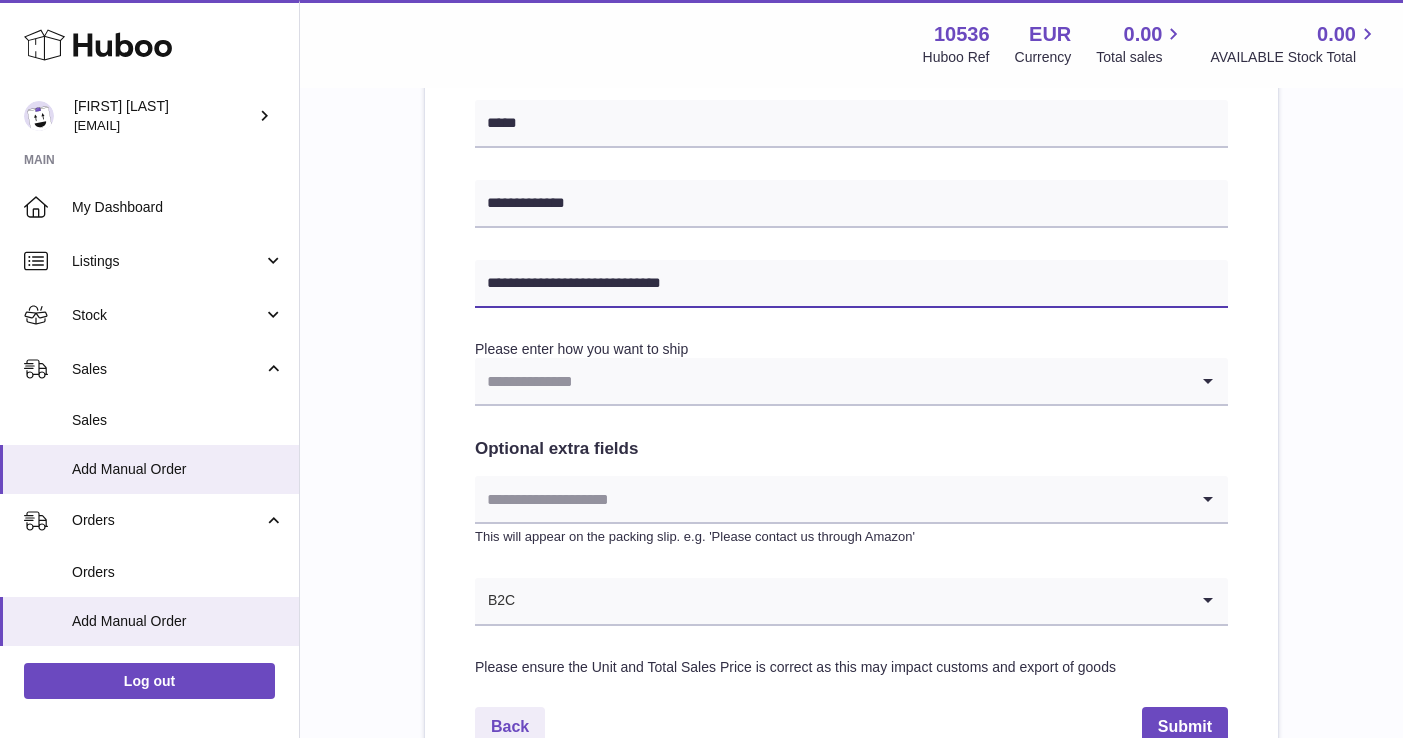 type on "**********" 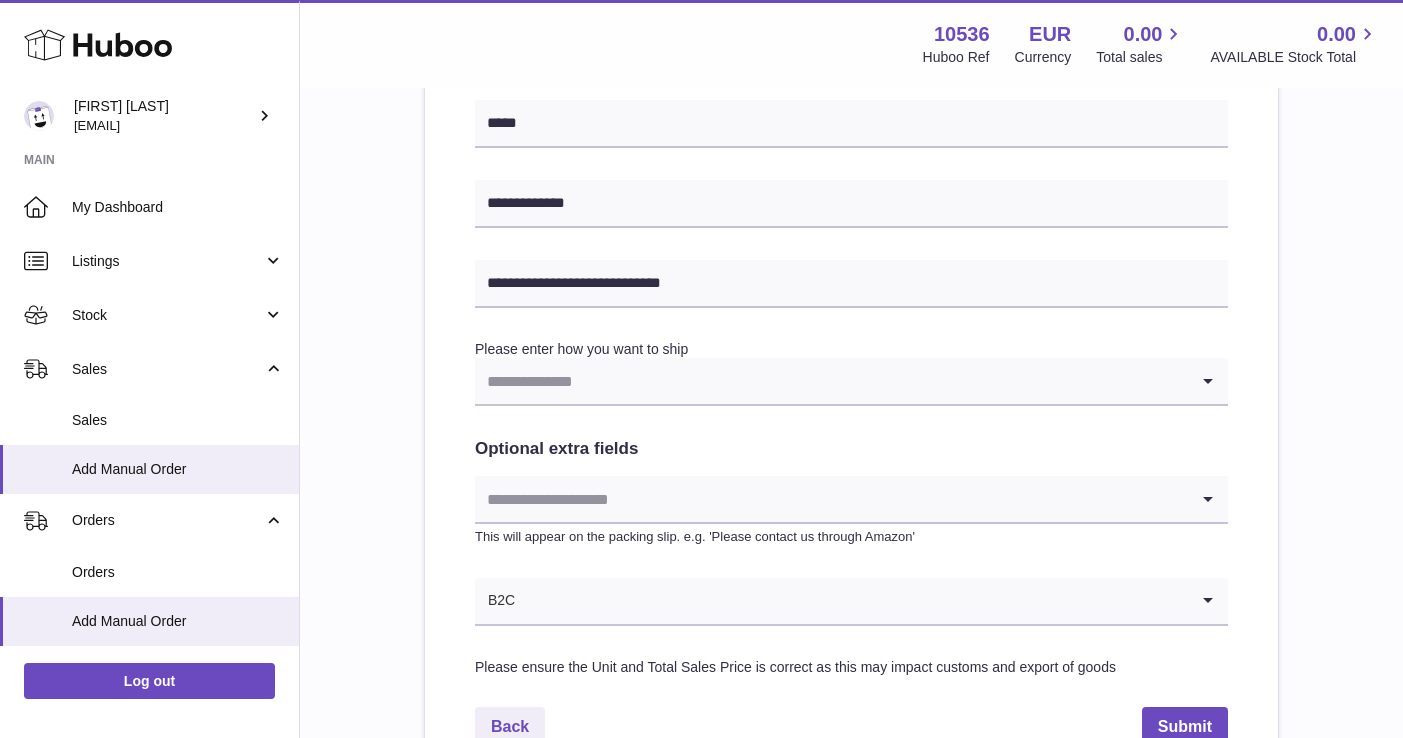 click at bounding box center (831, 381) 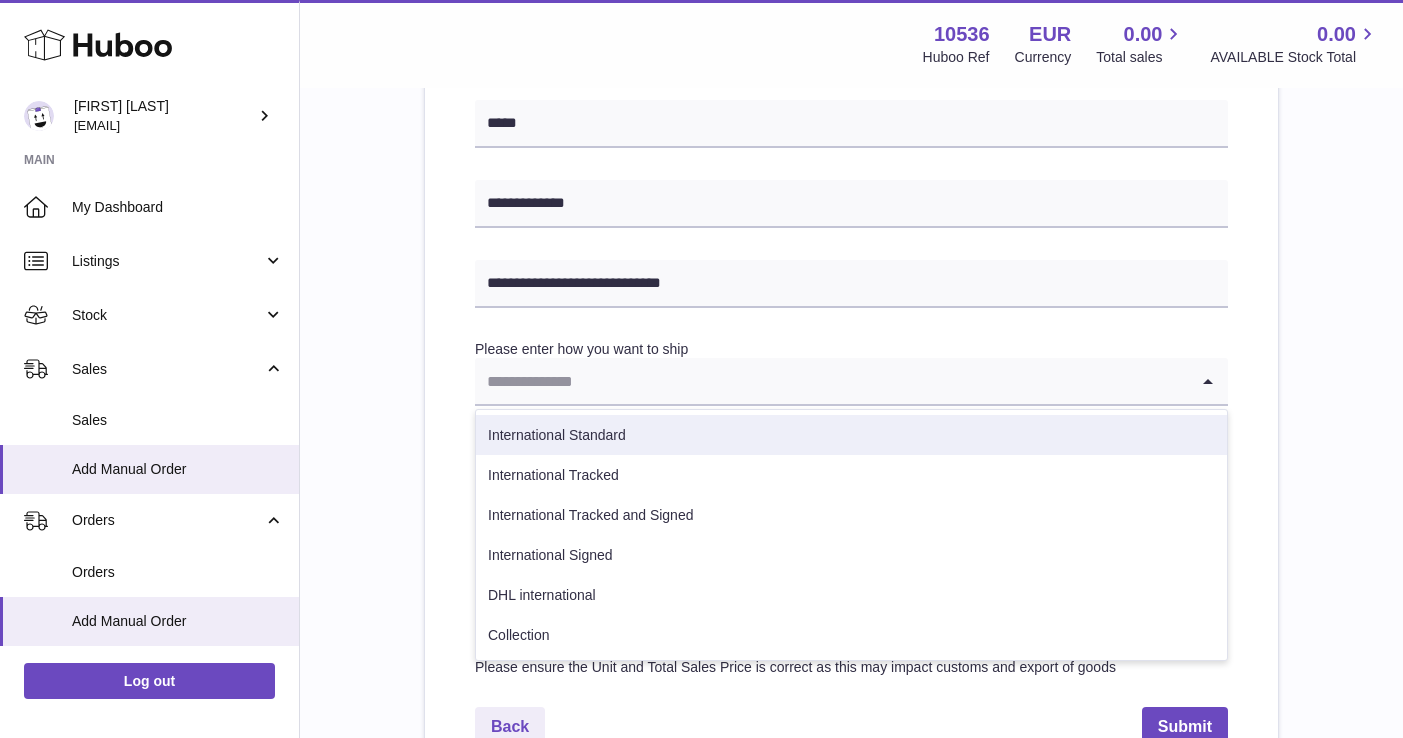 click on "International Standard" at bounding box center (851, 435) 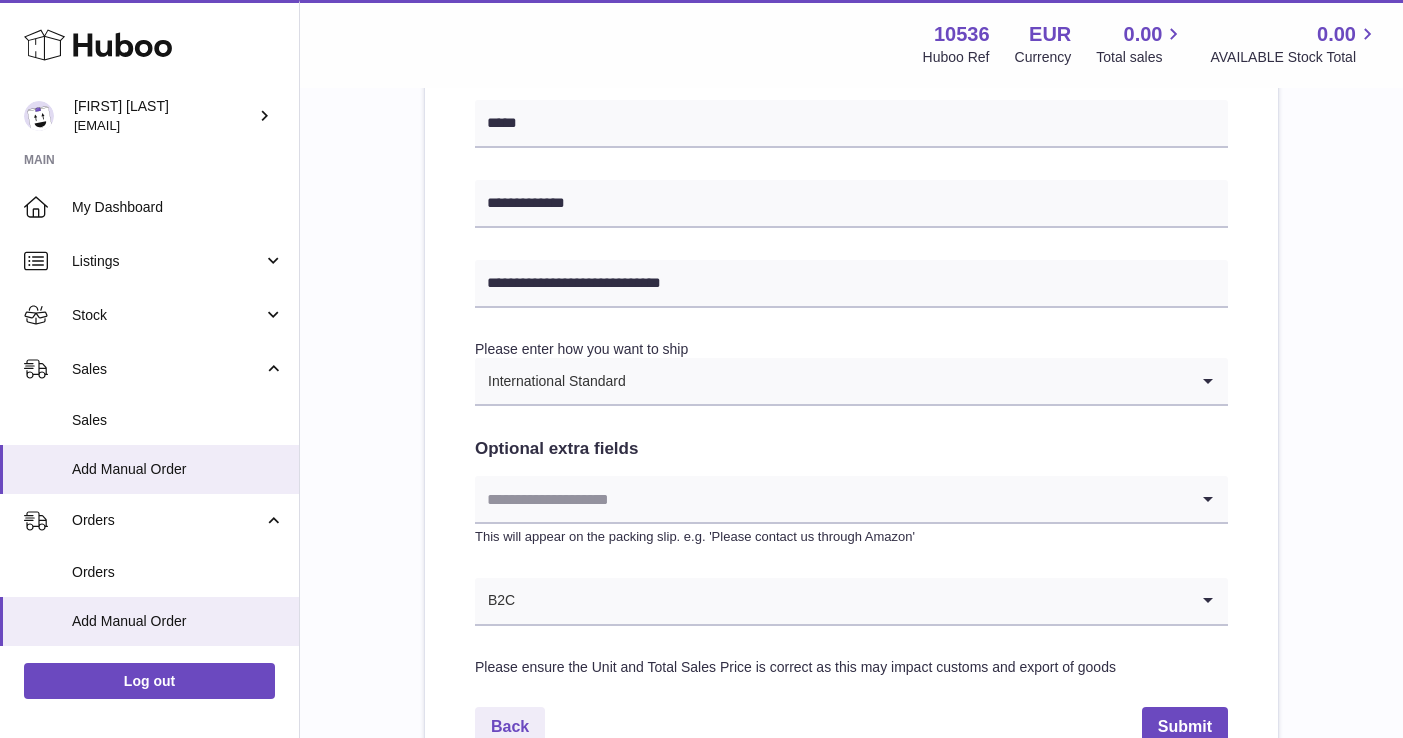click at bounding box center (831, 499) 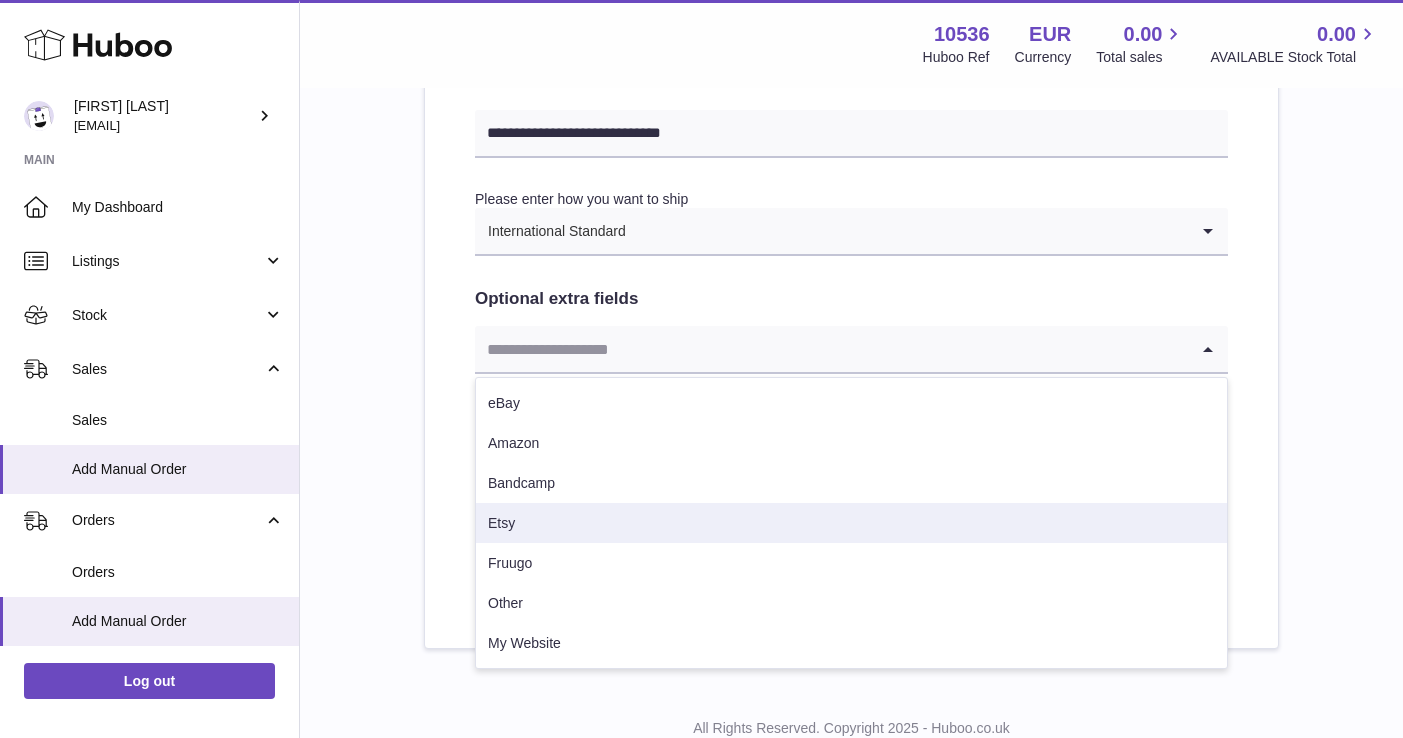 scroll, scrollTop: 998, scrollLeft: 0, axis: vertical 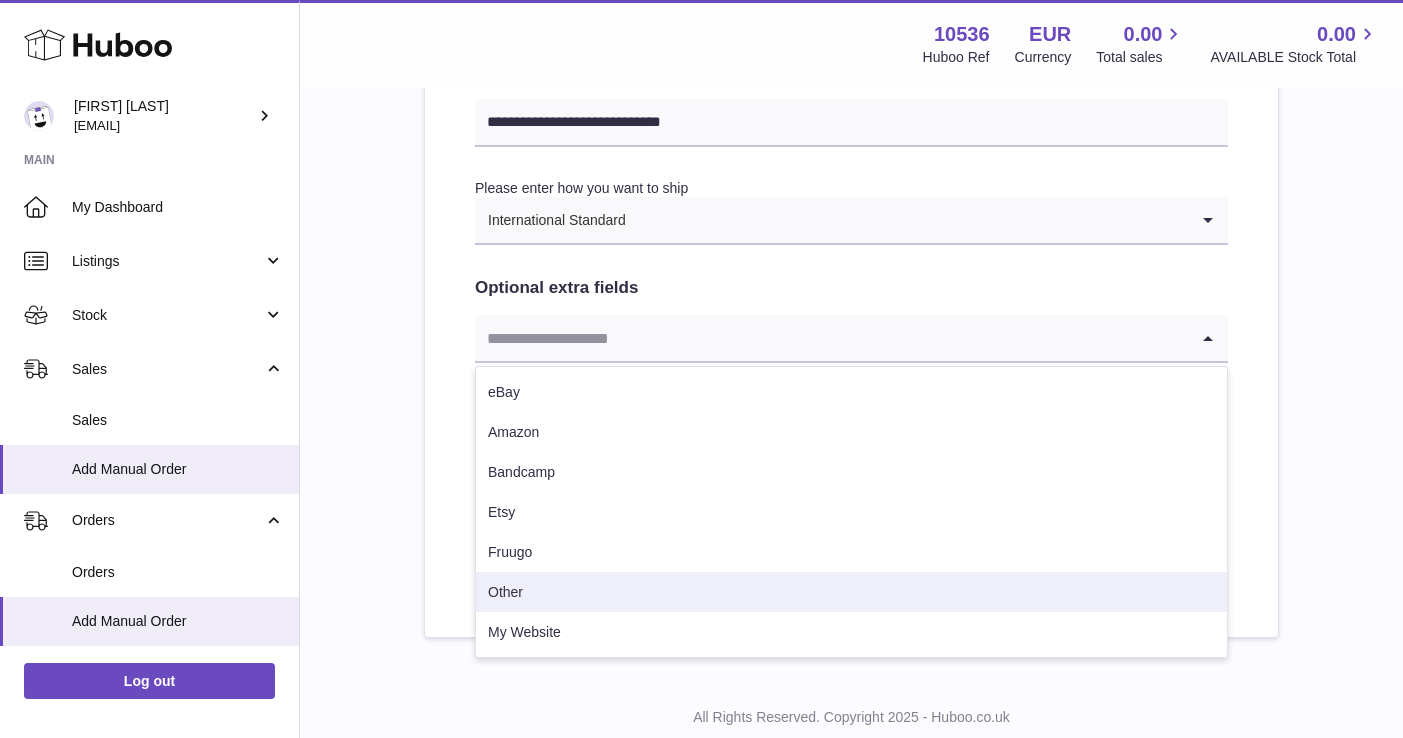 click on "Other" at bounding box center (851, 592) 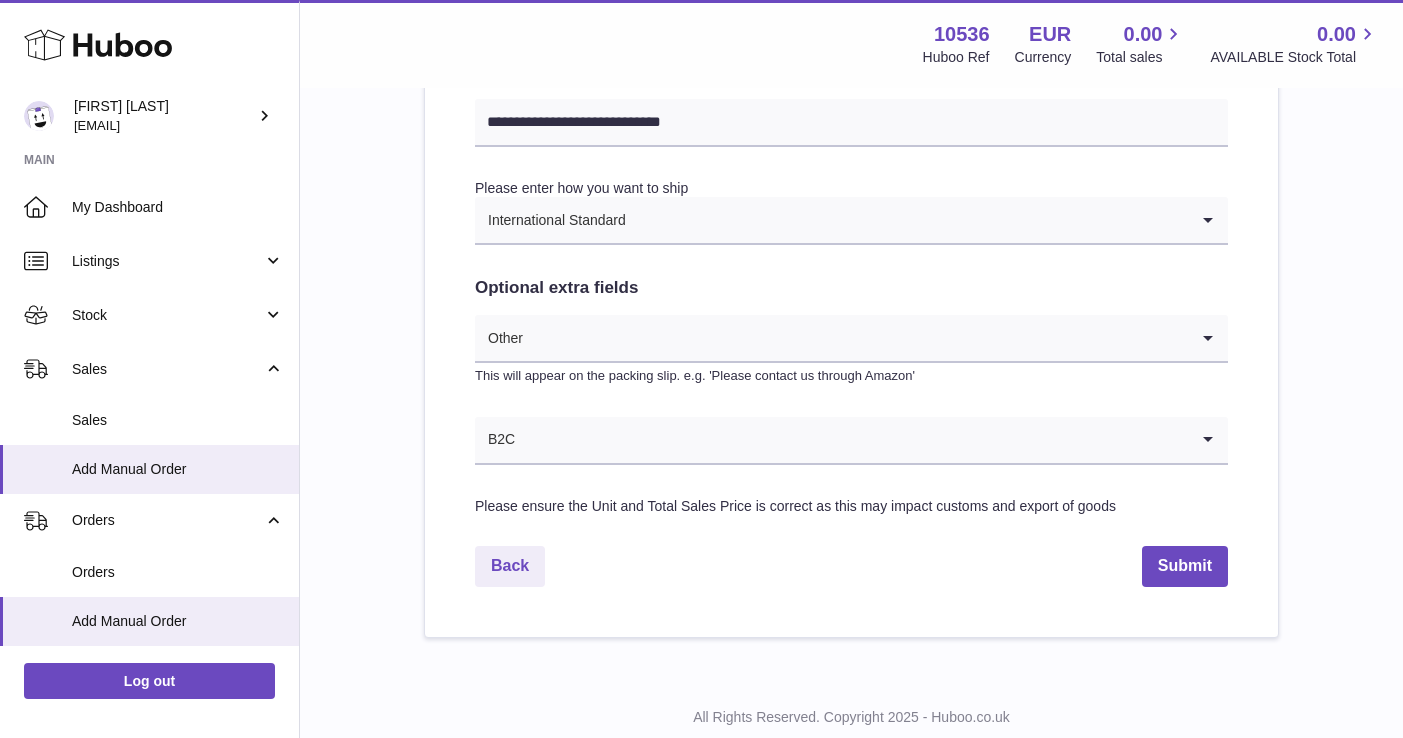 click at bounding box center (852, 440) 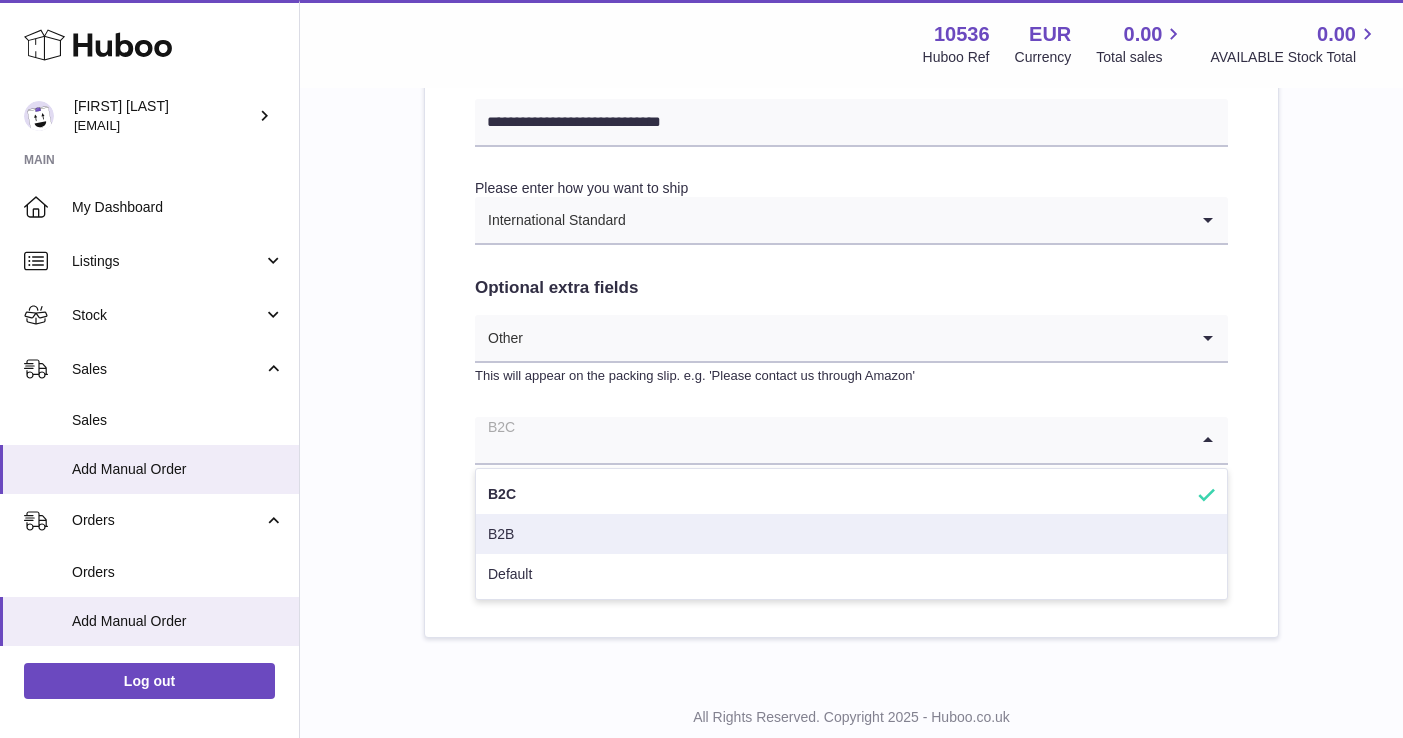 click on "B2B" at bounding box center [851, 534] 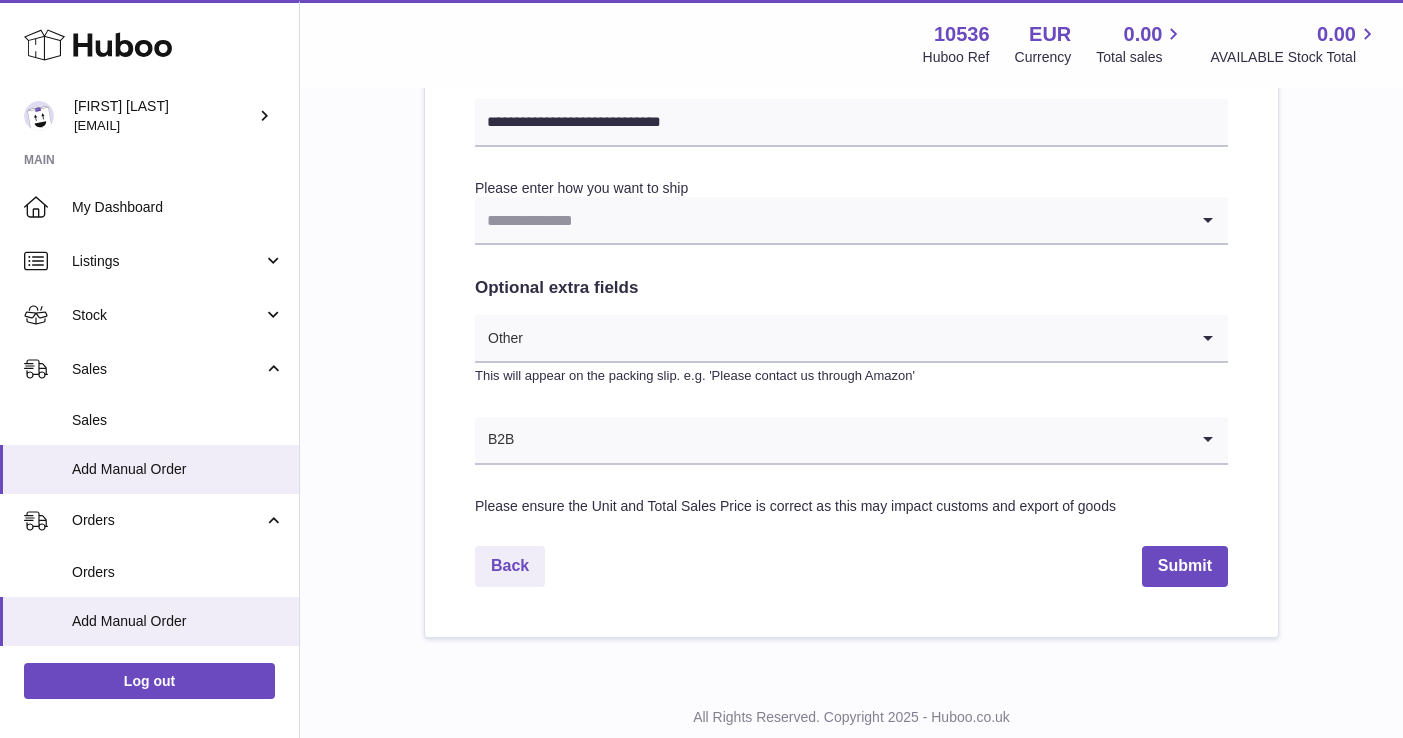 click at bounding box center (831, 220) 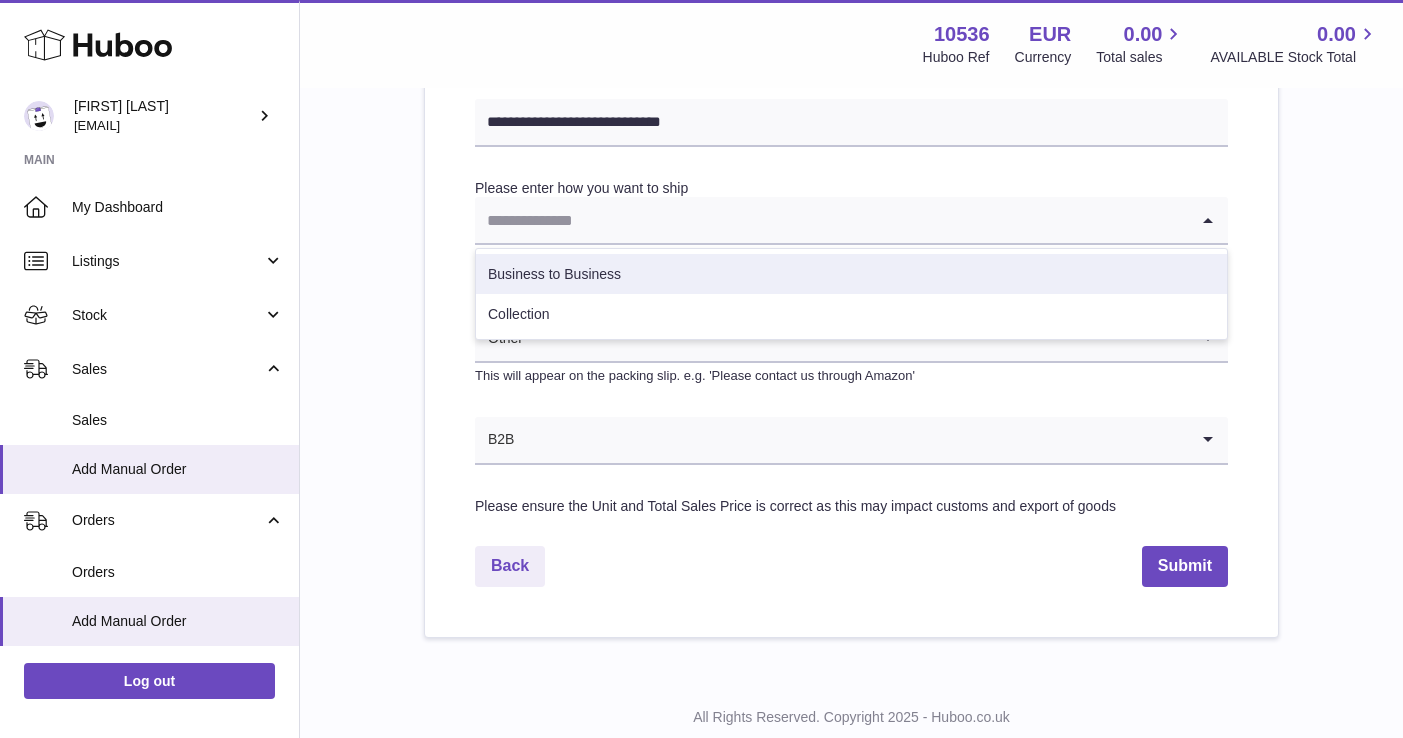 click on "Business to Business" at bounding box center [851, 274] 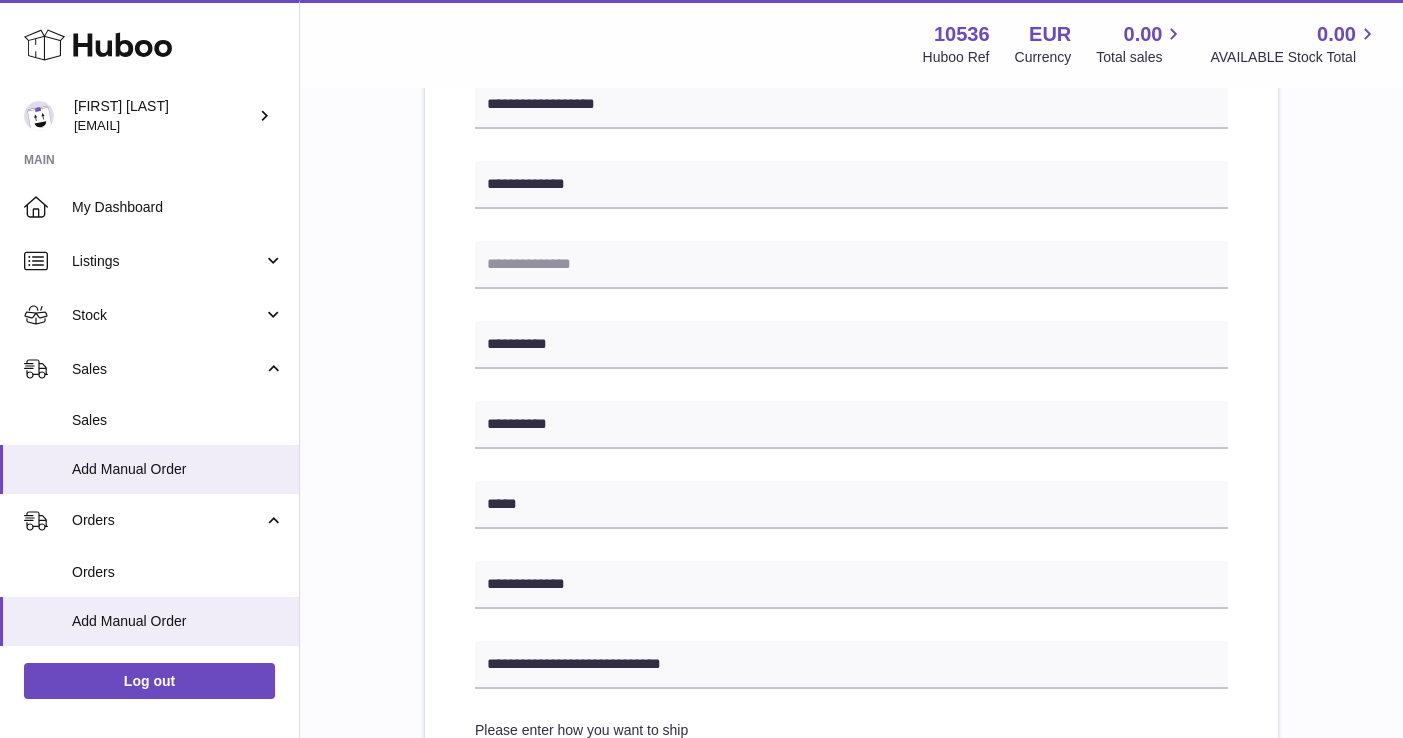 scroll, scrollTop: 457, scrollLeft: 0, axis: vertical 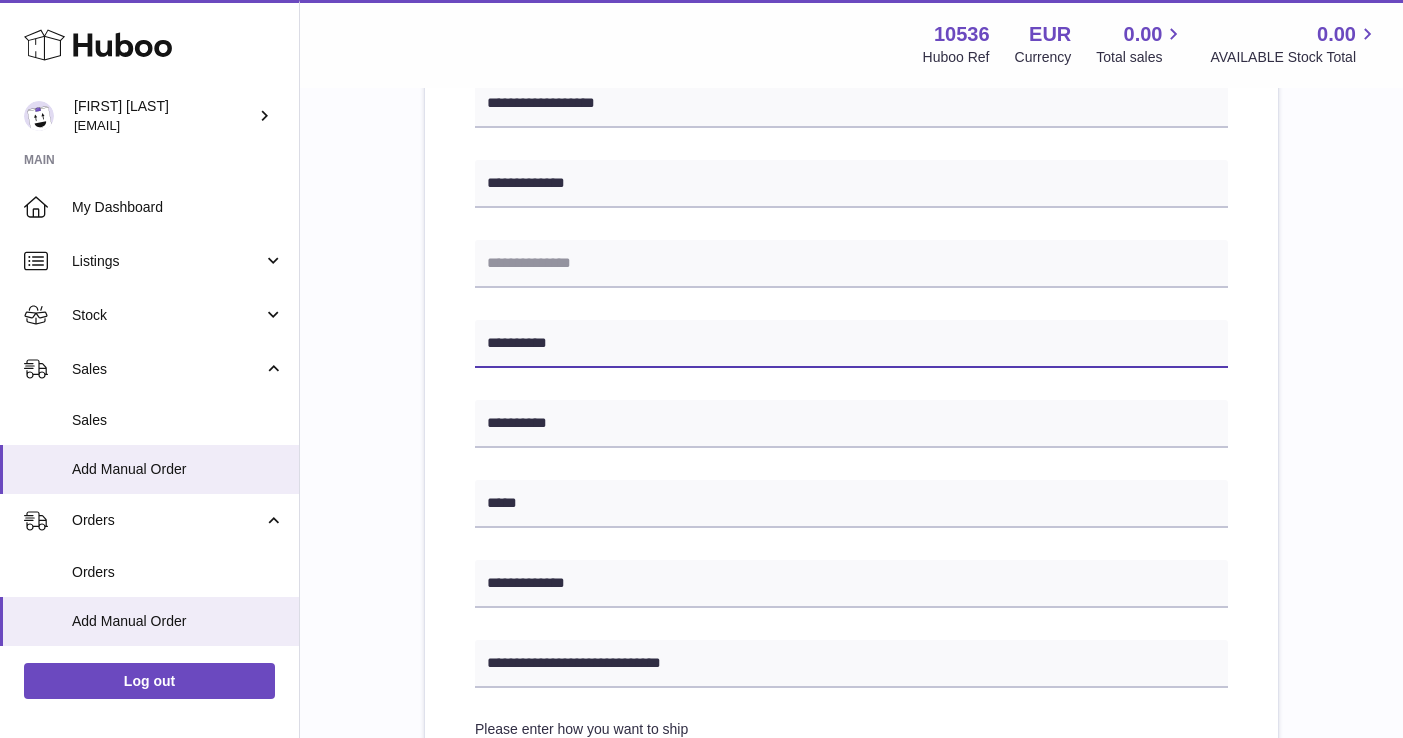 drag, startPoint x: 571, startPoint y: 346, endPoint x: 456, endPoint y: 328, distance: 116.40017 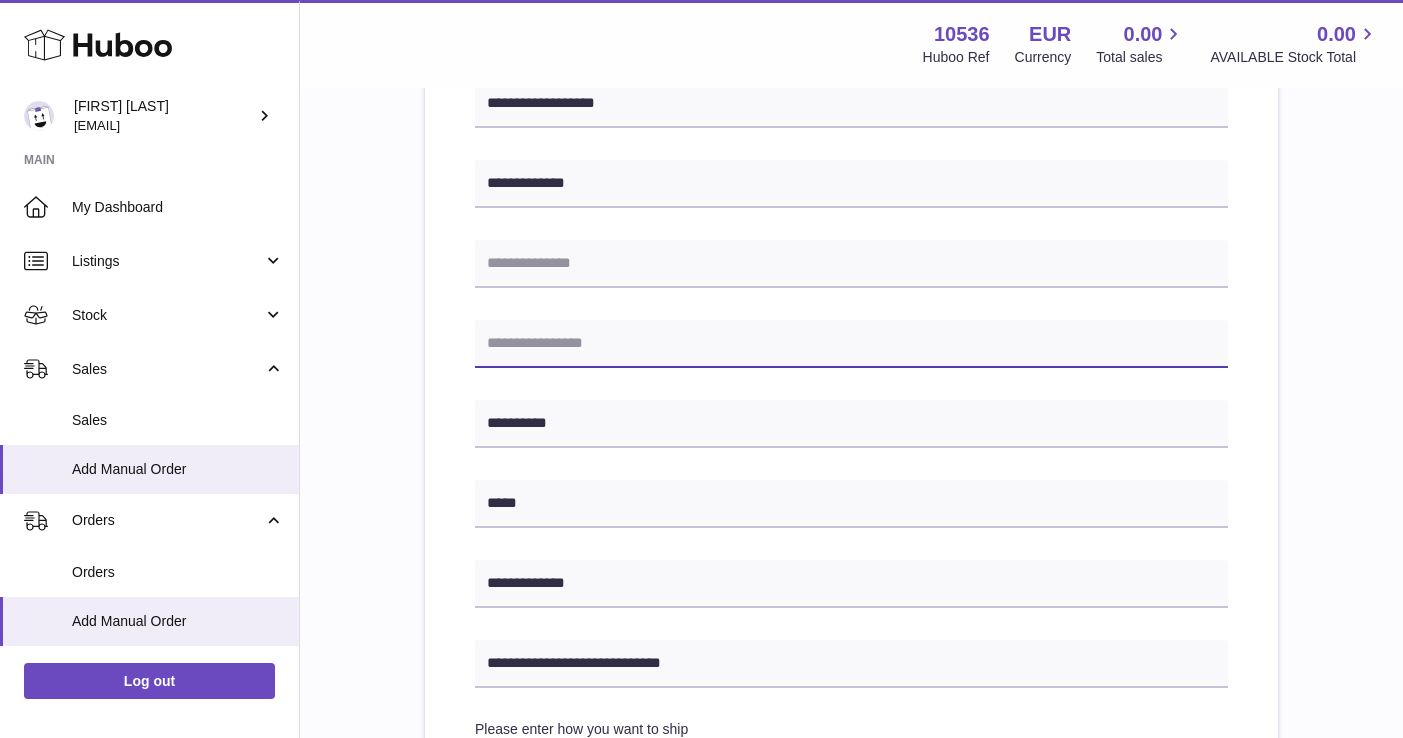 paste on "**********" 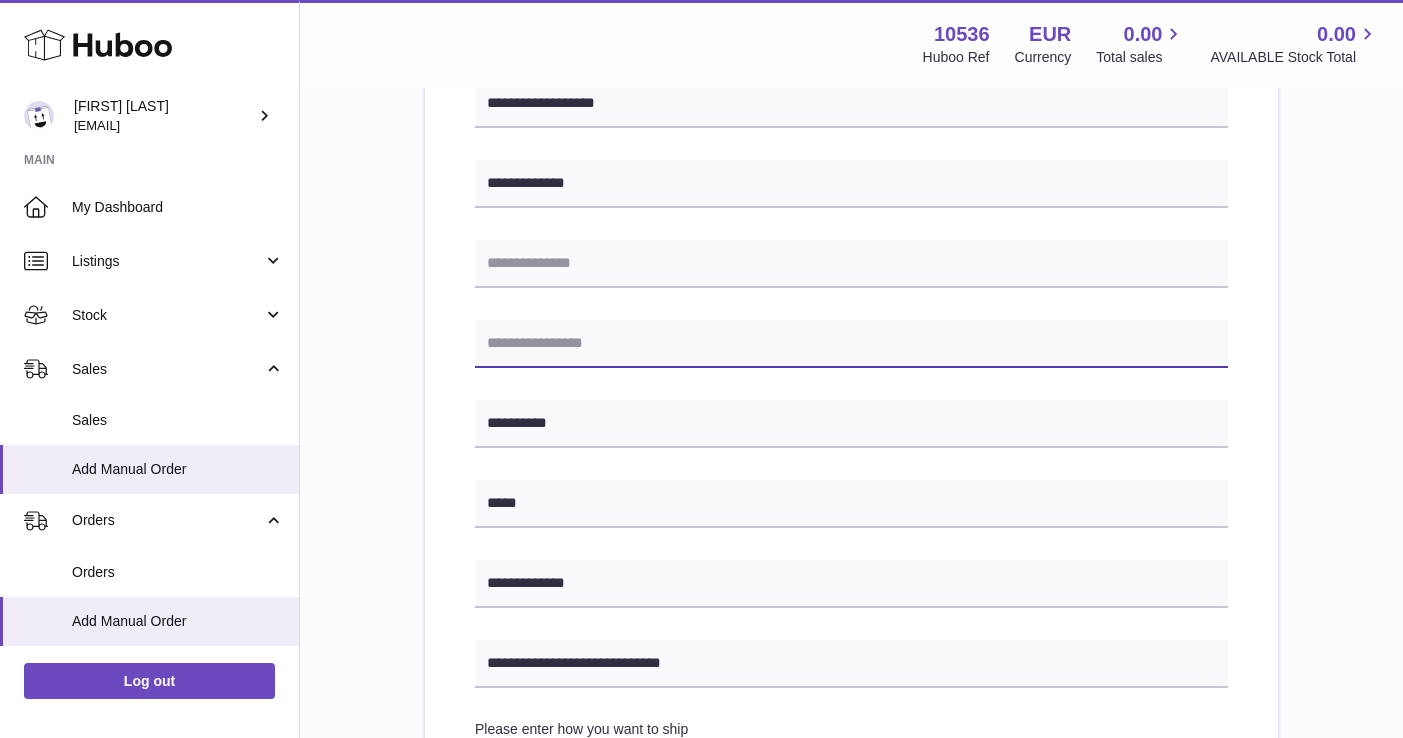 type on "**********" 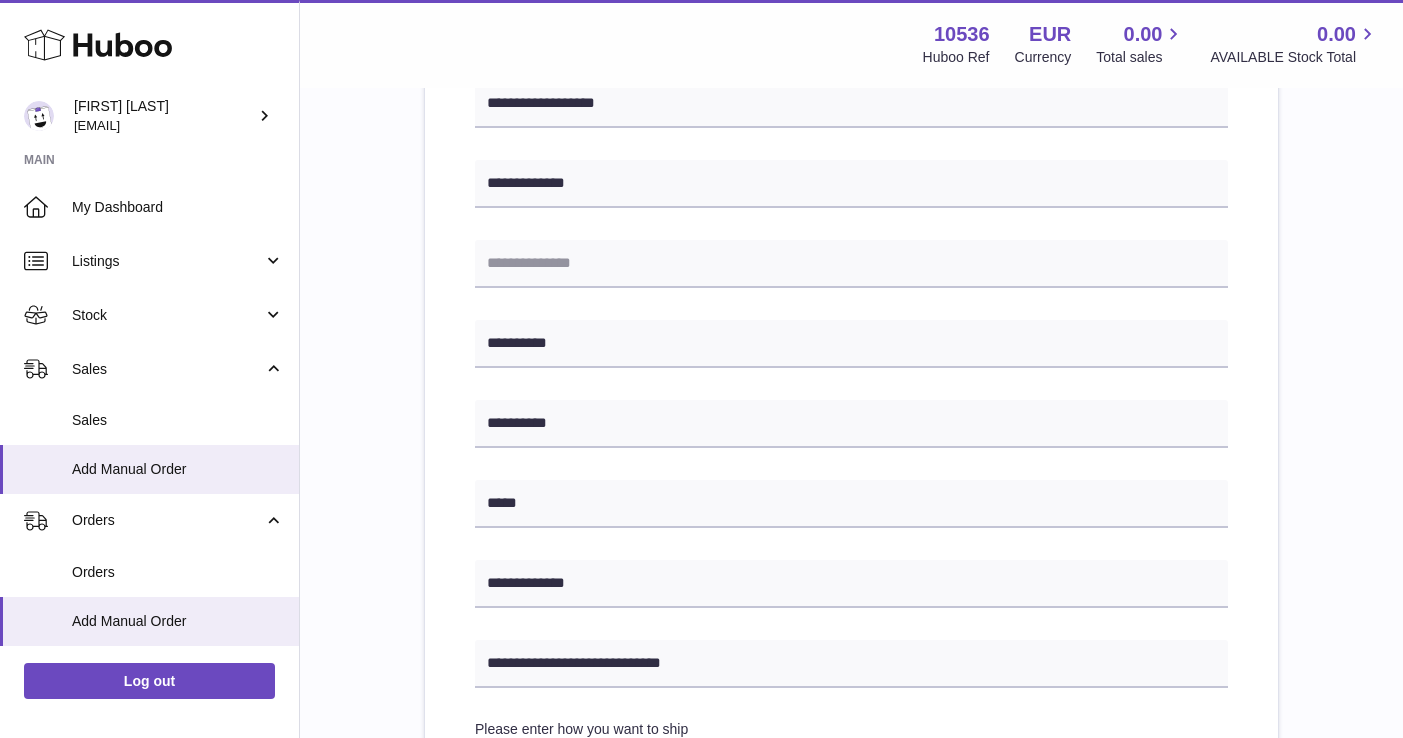 click on "**********" at bounding box center [851, 524] 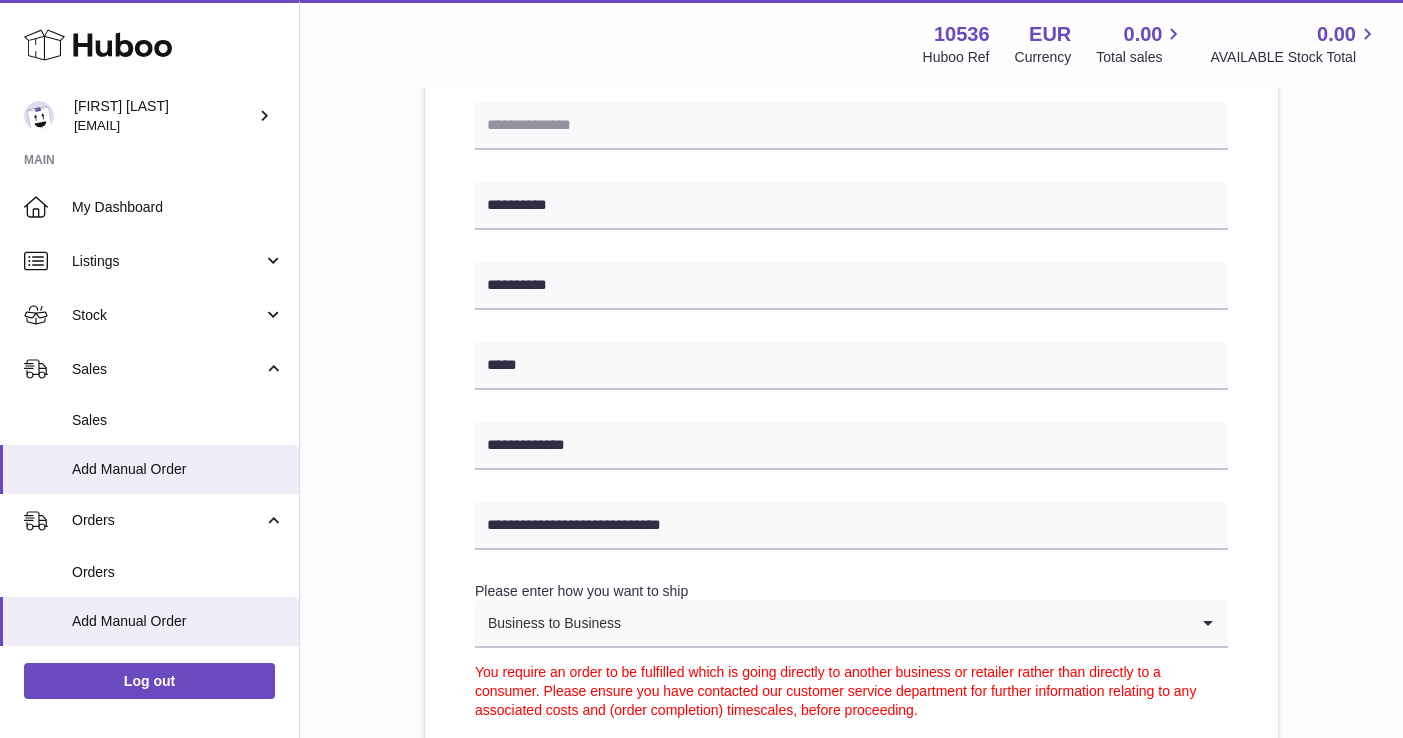 scroll, scrollTop: 596, scrollLeft: 0, axis: vertical 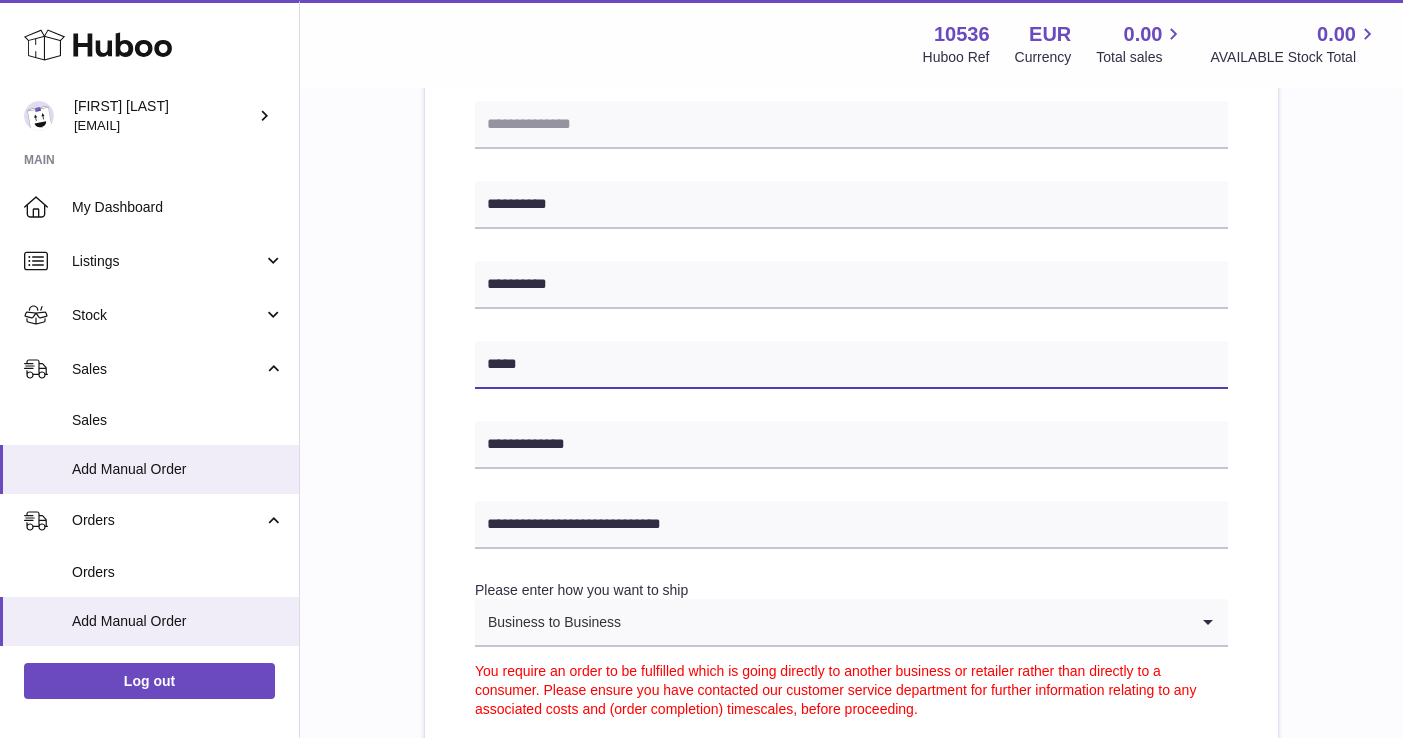 drag, startPoint x: 562, startPoint y: 368, endPoint x: 362, endPoint y: 367, distance: 200.0025 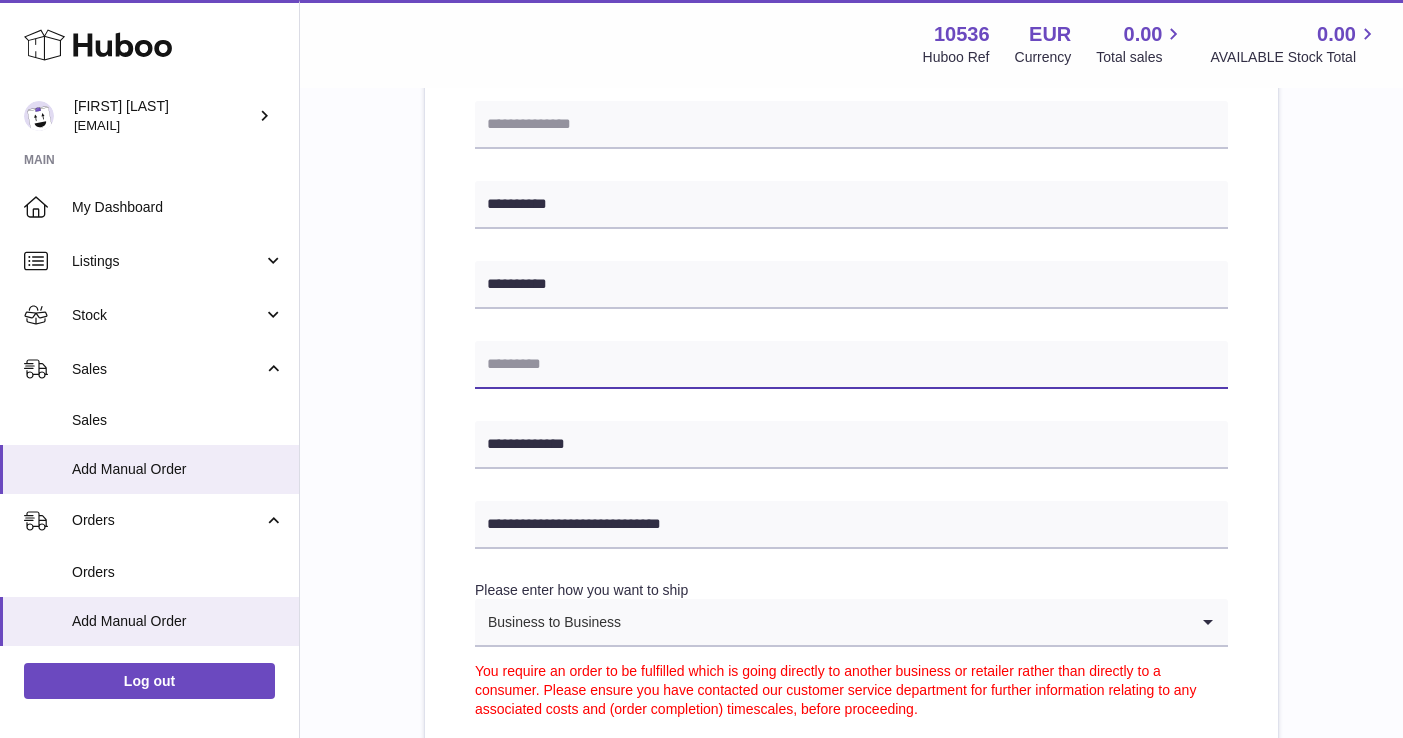 paste on "*****" 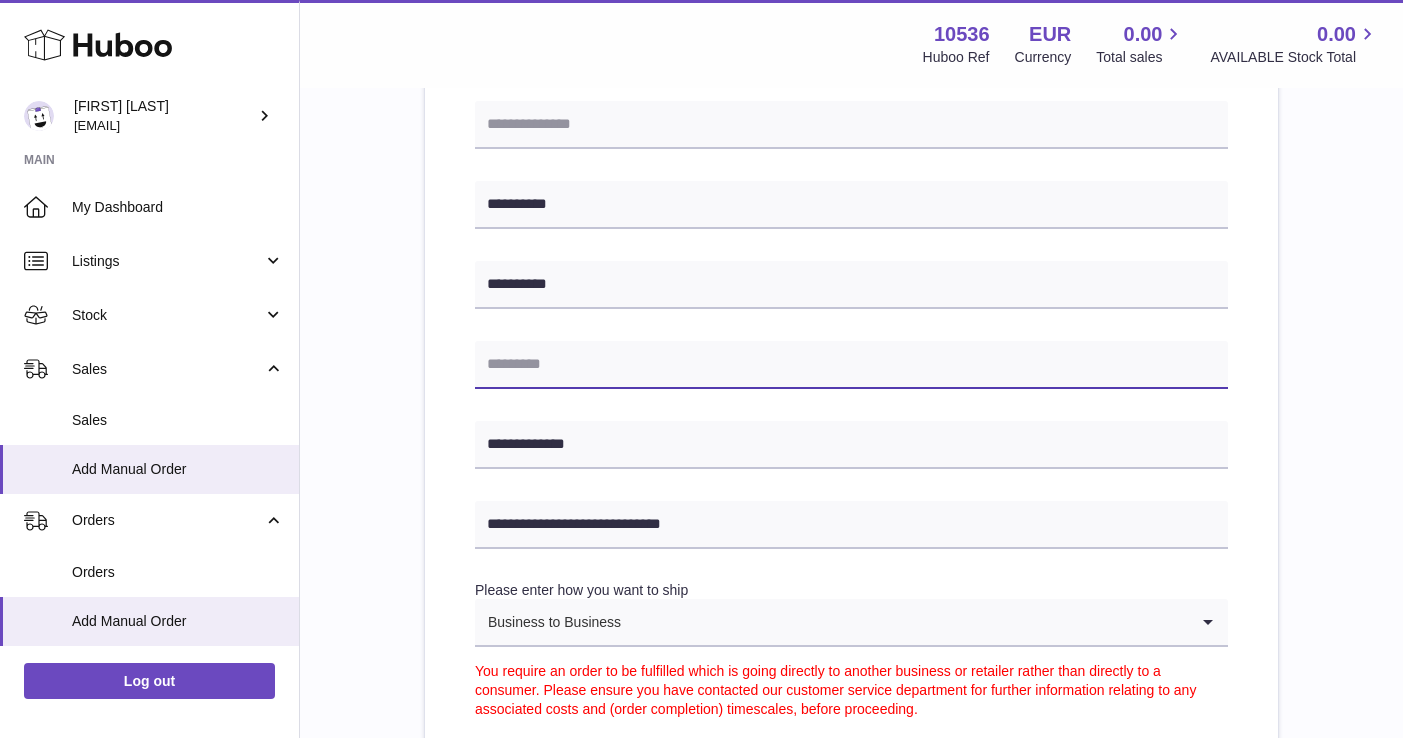type on "*****" 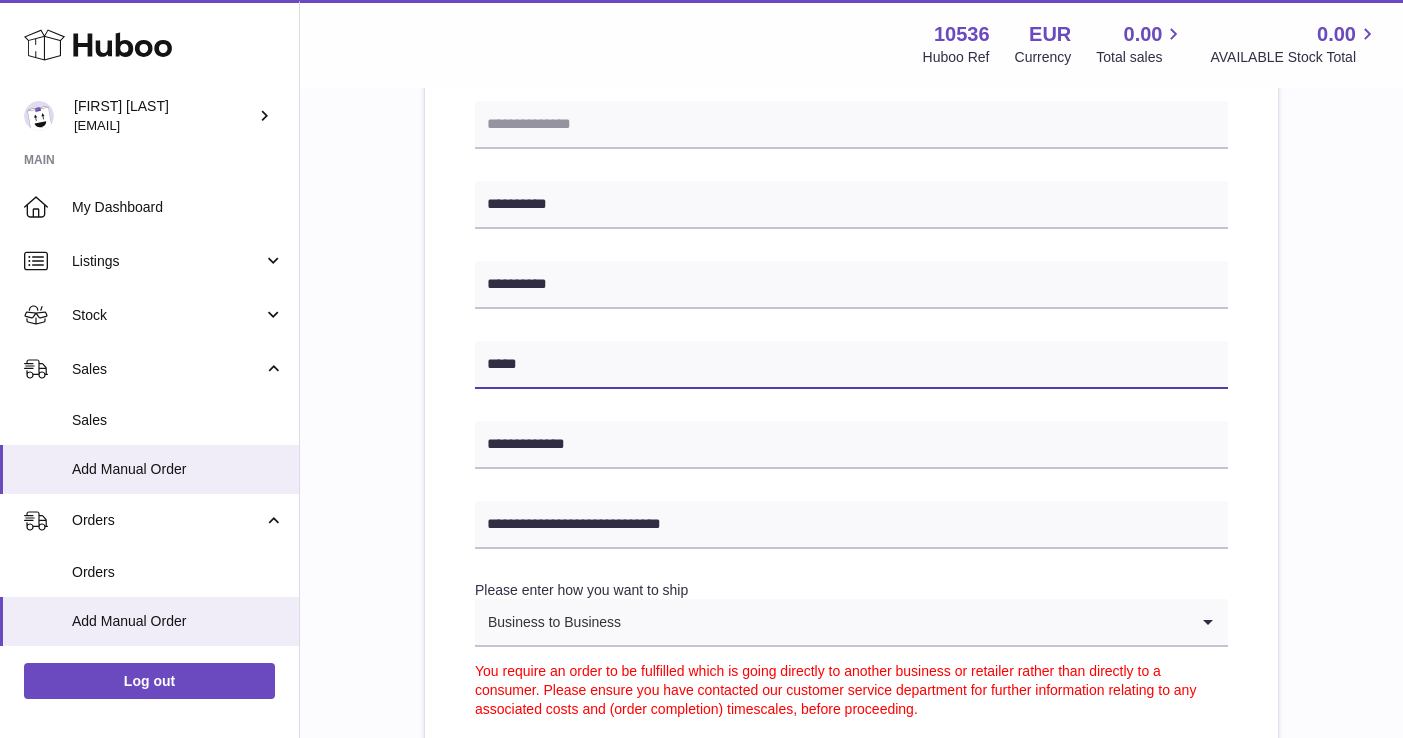 drag, startPoint x: 531, startPoint y: 358, endPoint x: 460, endPoint y: 358, distance: 71 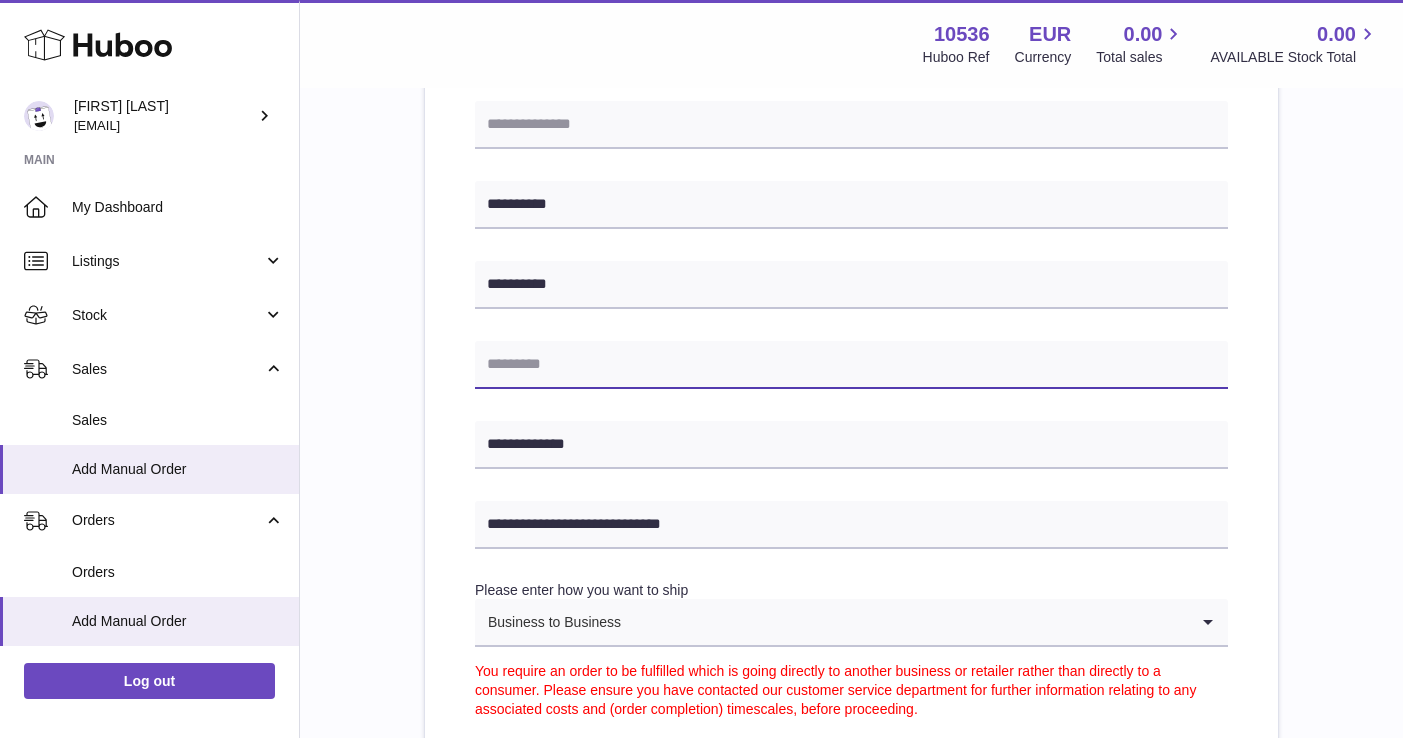 paste on "*****" 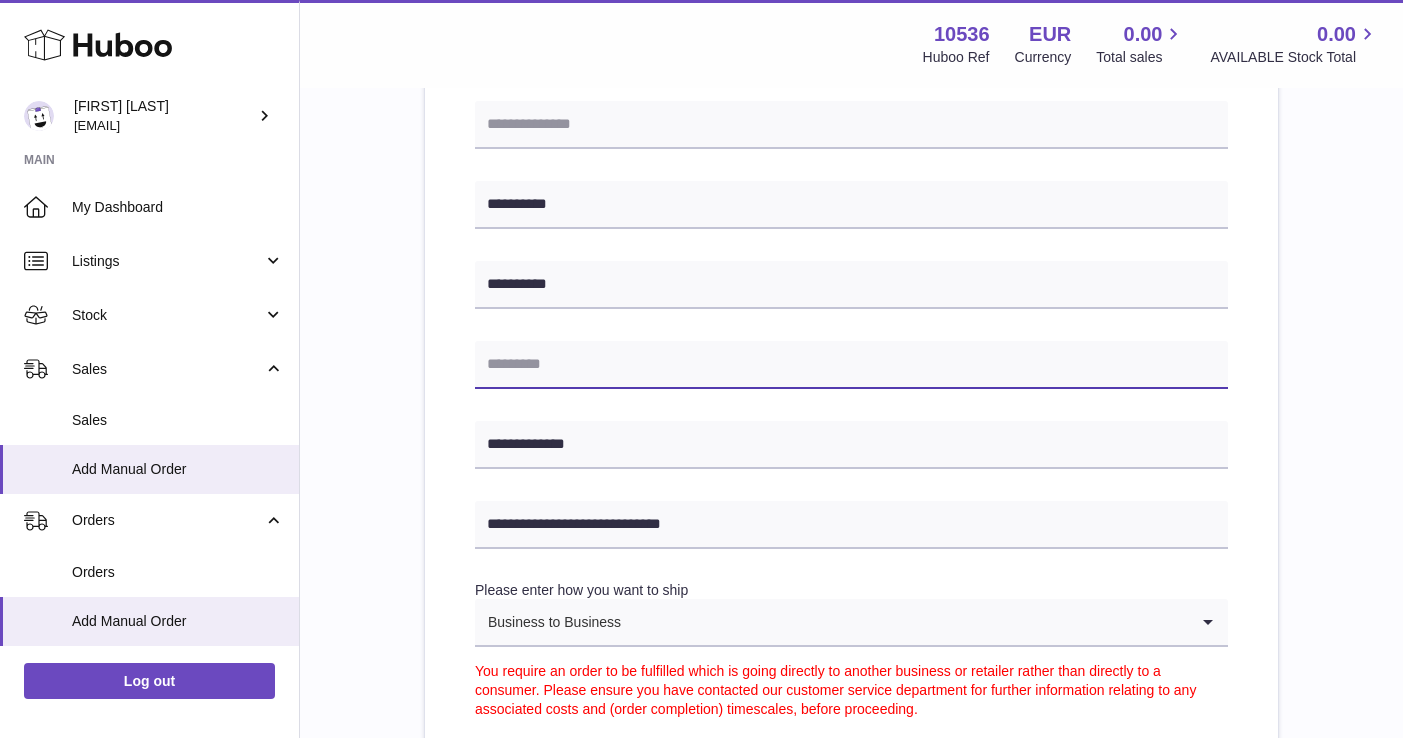 type on "*****" 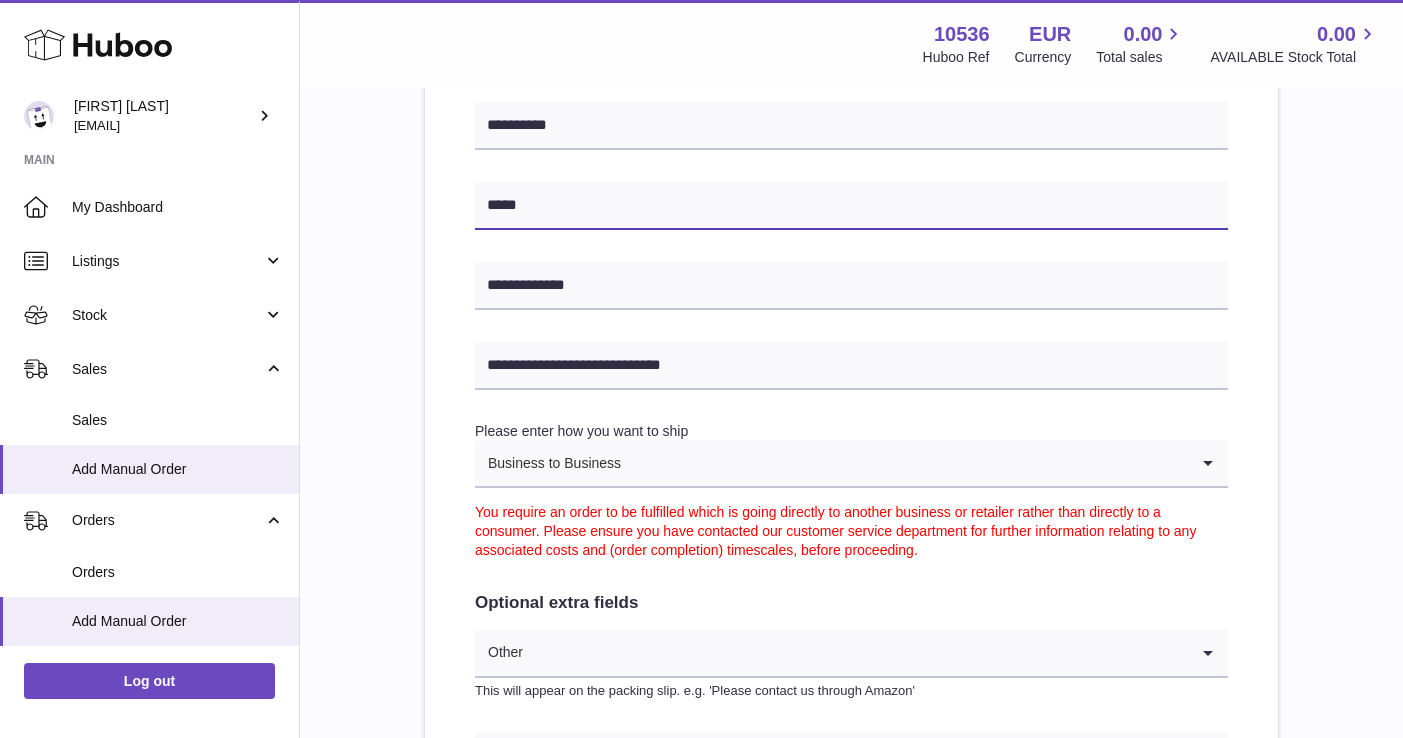 scroll, scrollTop: 761, scrollLeft: 0, axis: vertical 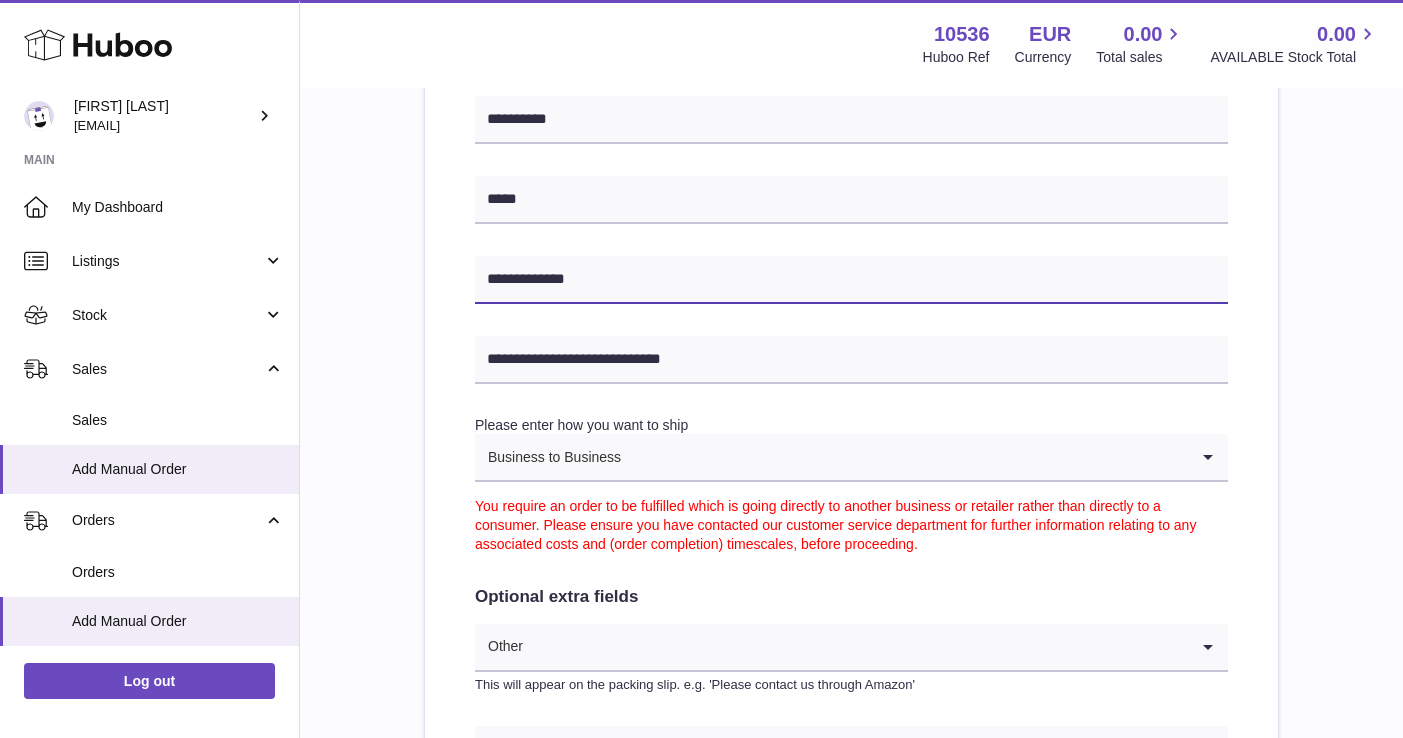click on "**********" at bounding box center (851, 280) 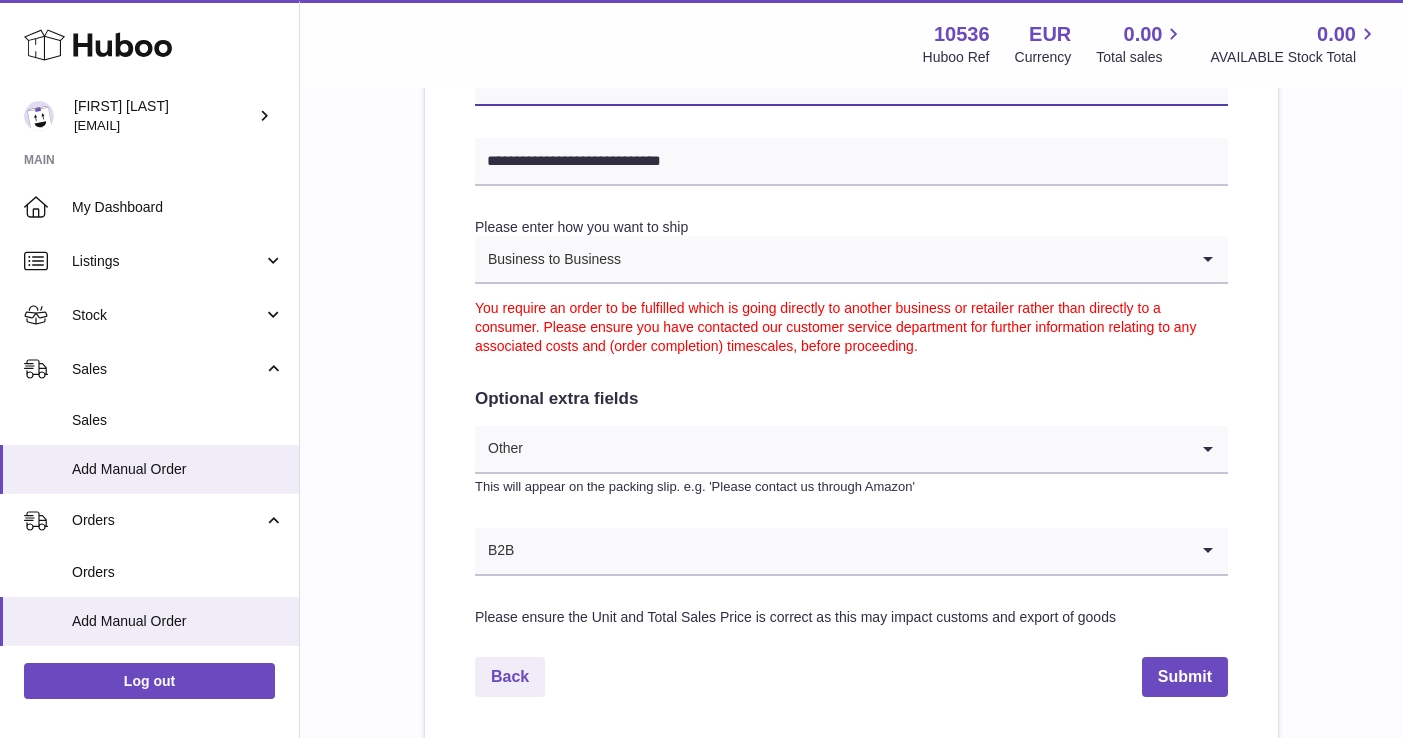 scroll, scrollTop: 966, scrollLeft: 0, axis: vertical 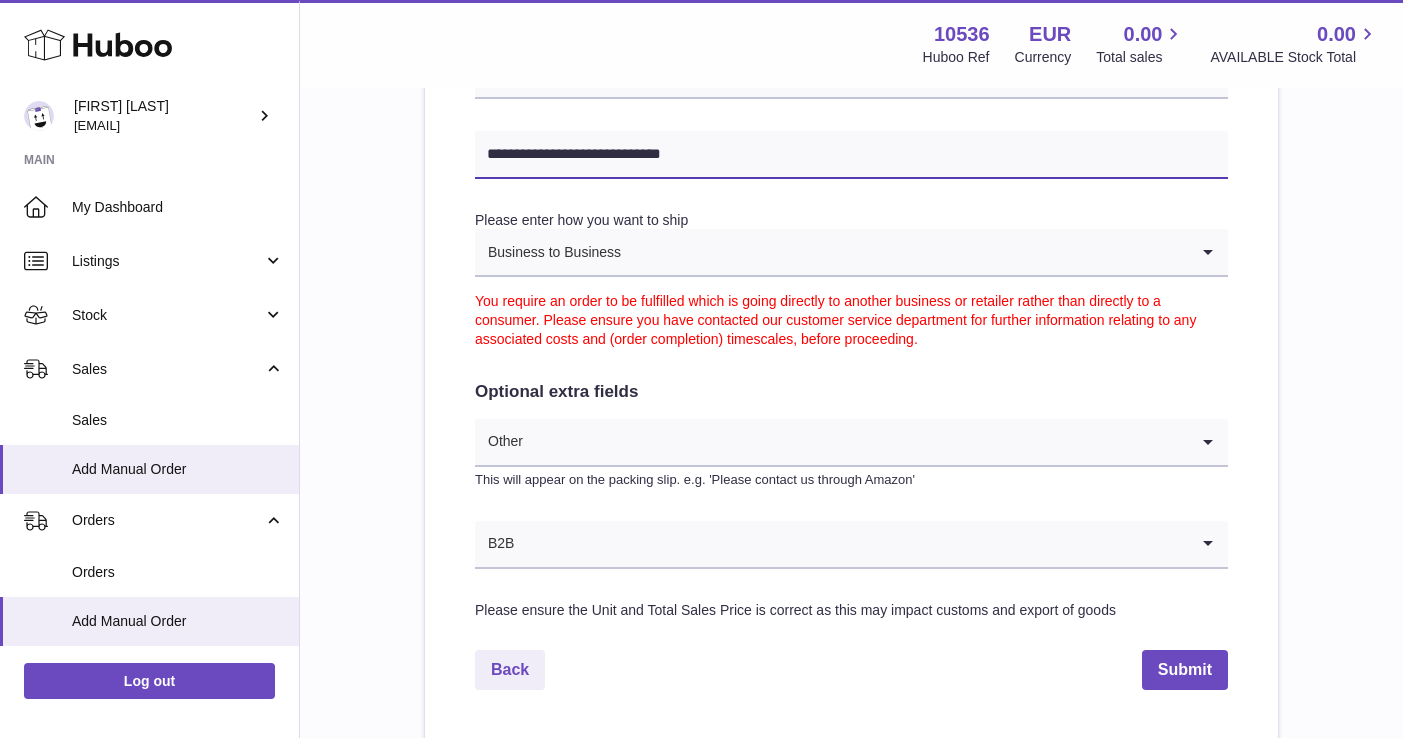 drag, startPoint x: 726, startPoint y: 148, endPoint x: 467, endPoint y: 140, distance: 259.12354 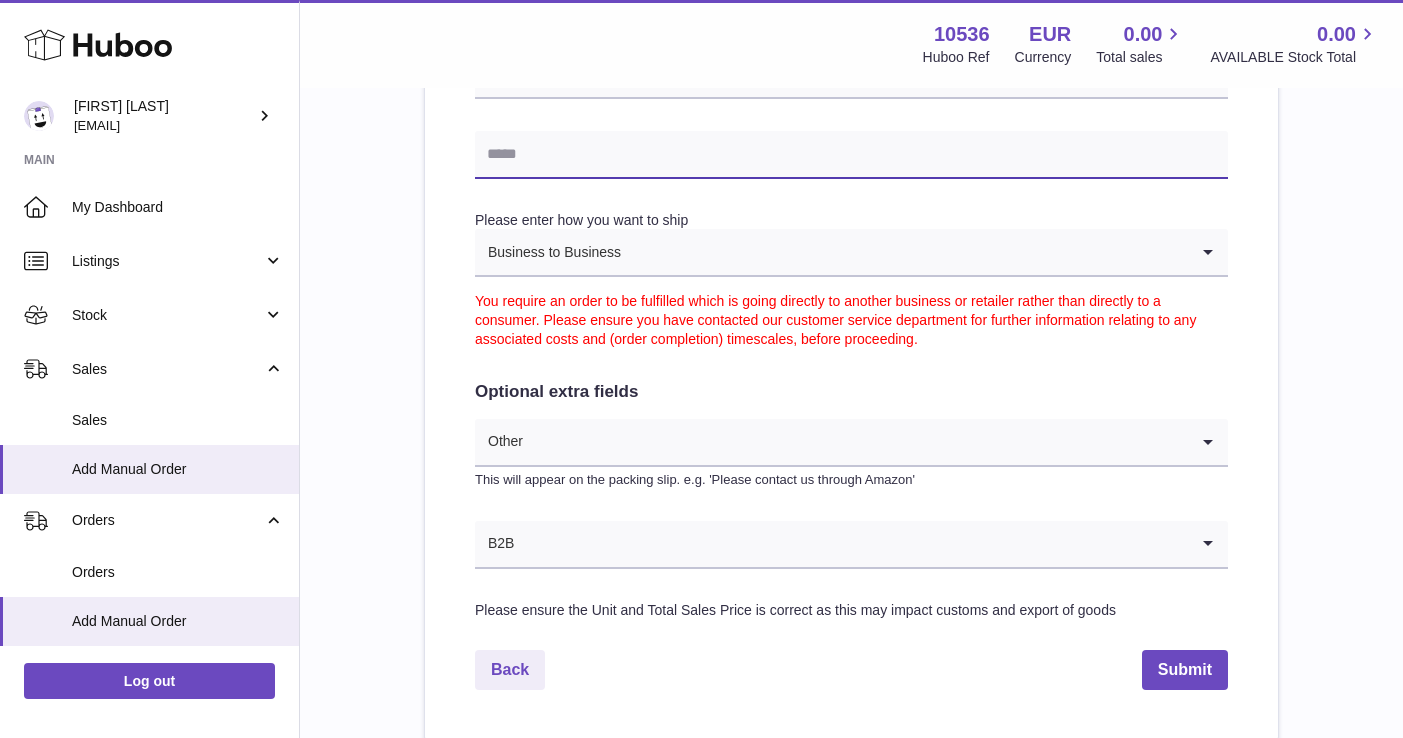 paste on "**********" 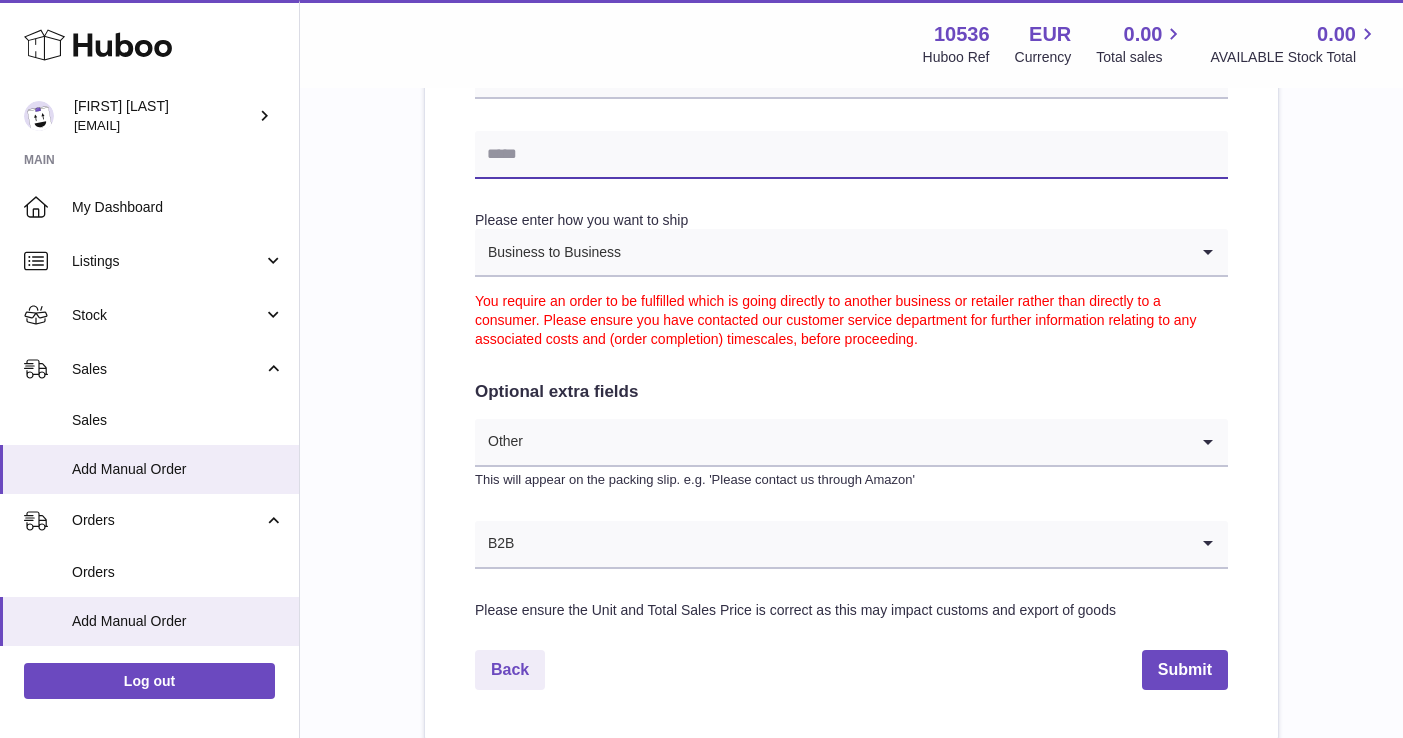 type on "**********" 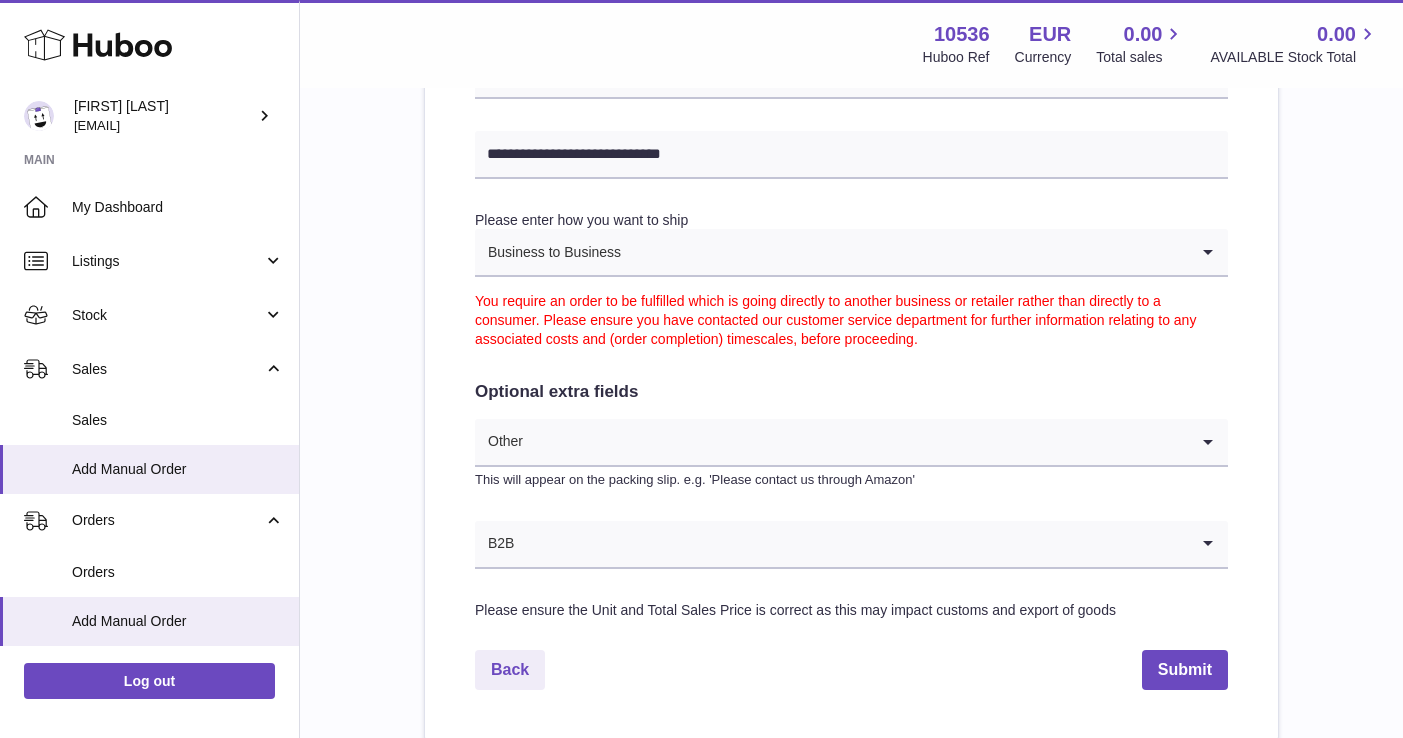 click on "**********" at bounding box center [851, 15] 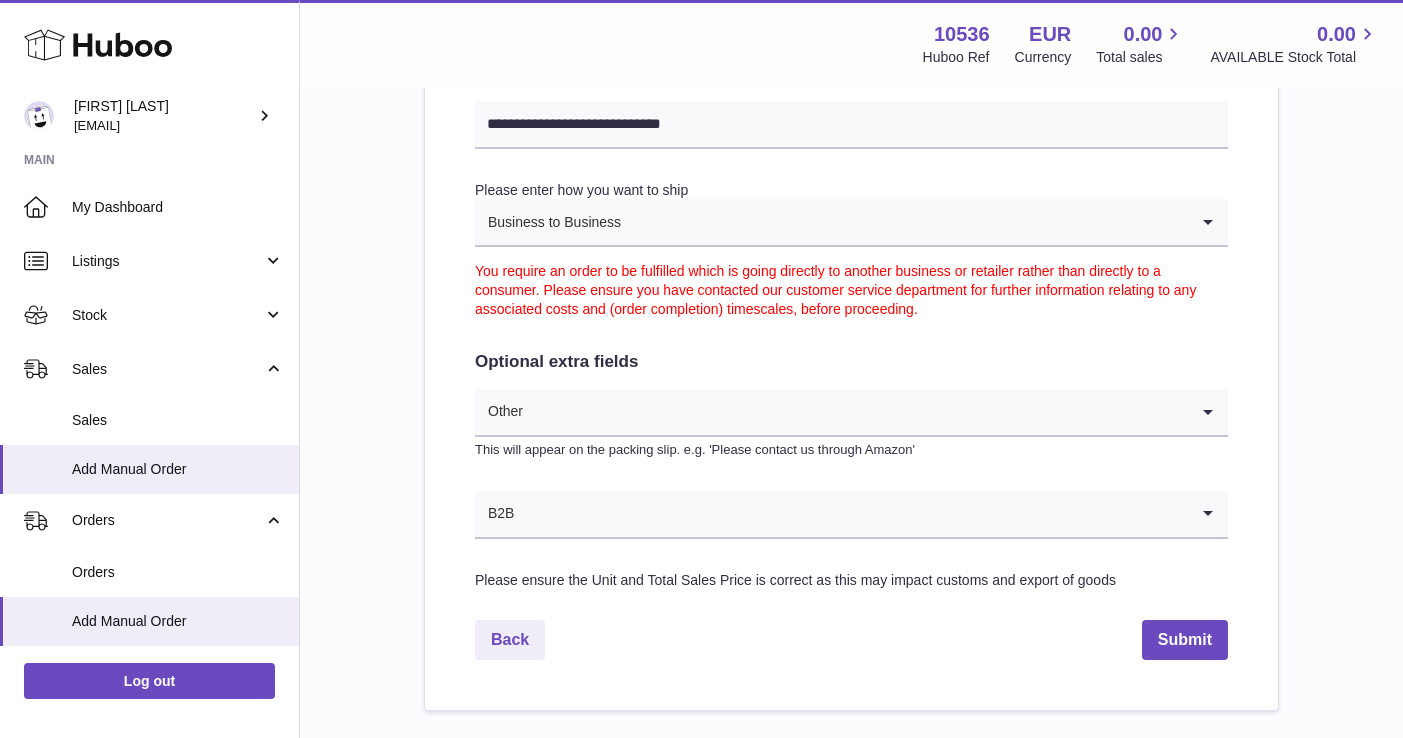 scroll, scrollTop: 1002, scrollLeft: 0, axis: vertical 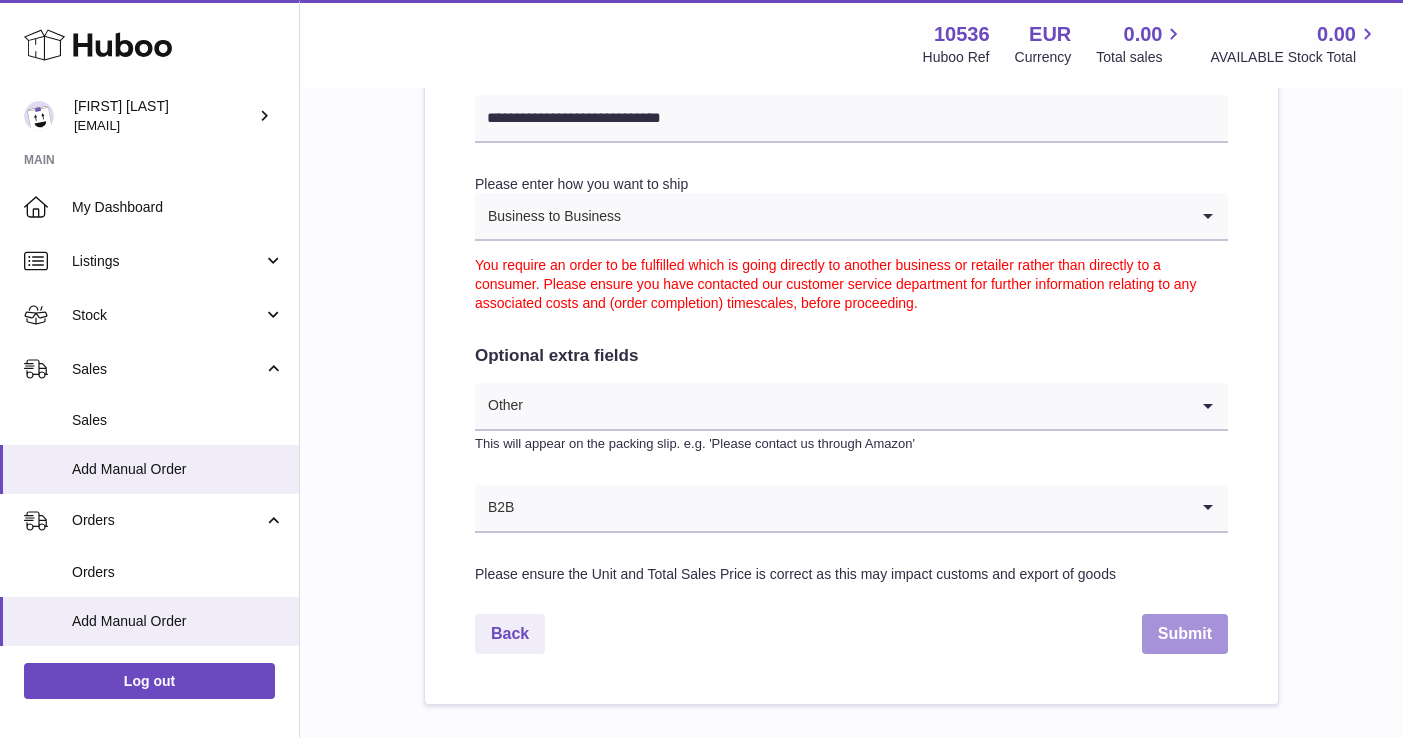 click on "Submit" at bounding box center [1185, 634] 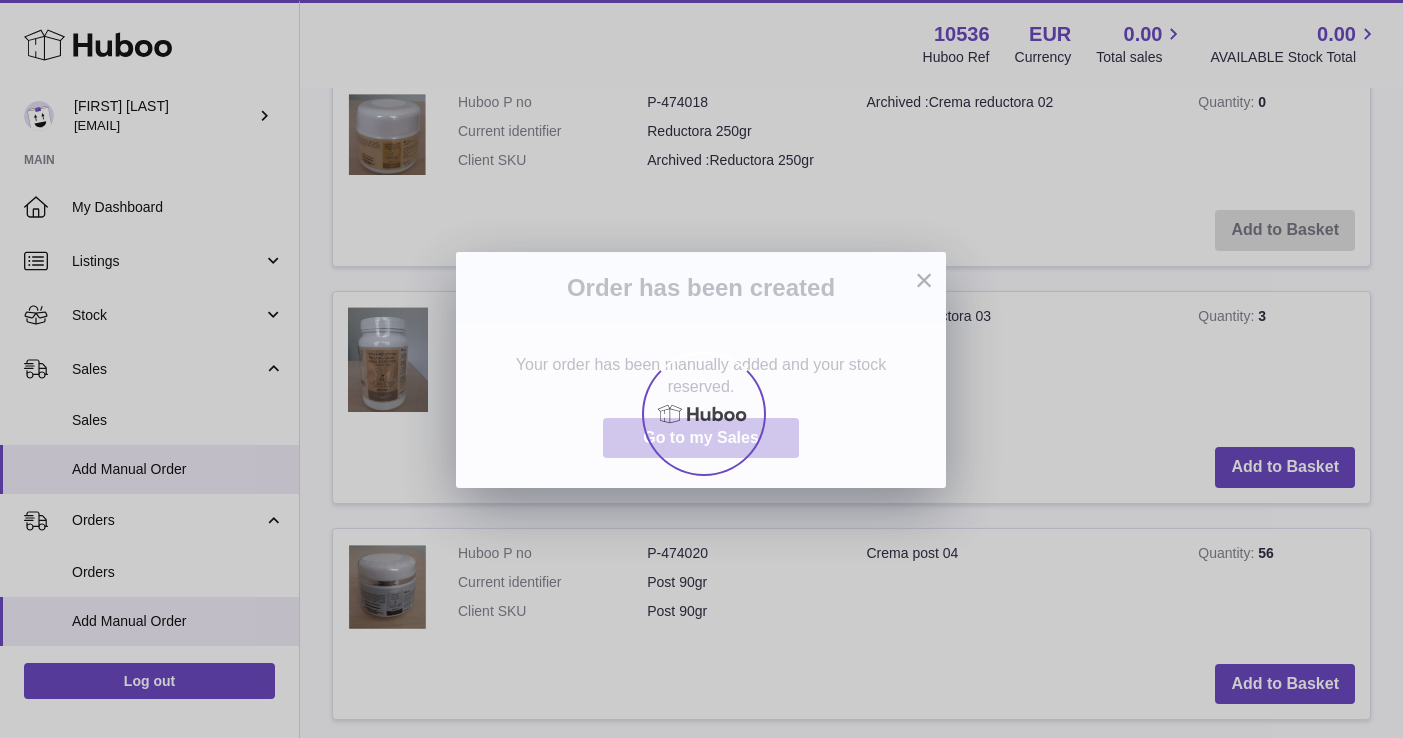 scroll, scrollTop: 0, scrollLeft: 0, axis: both 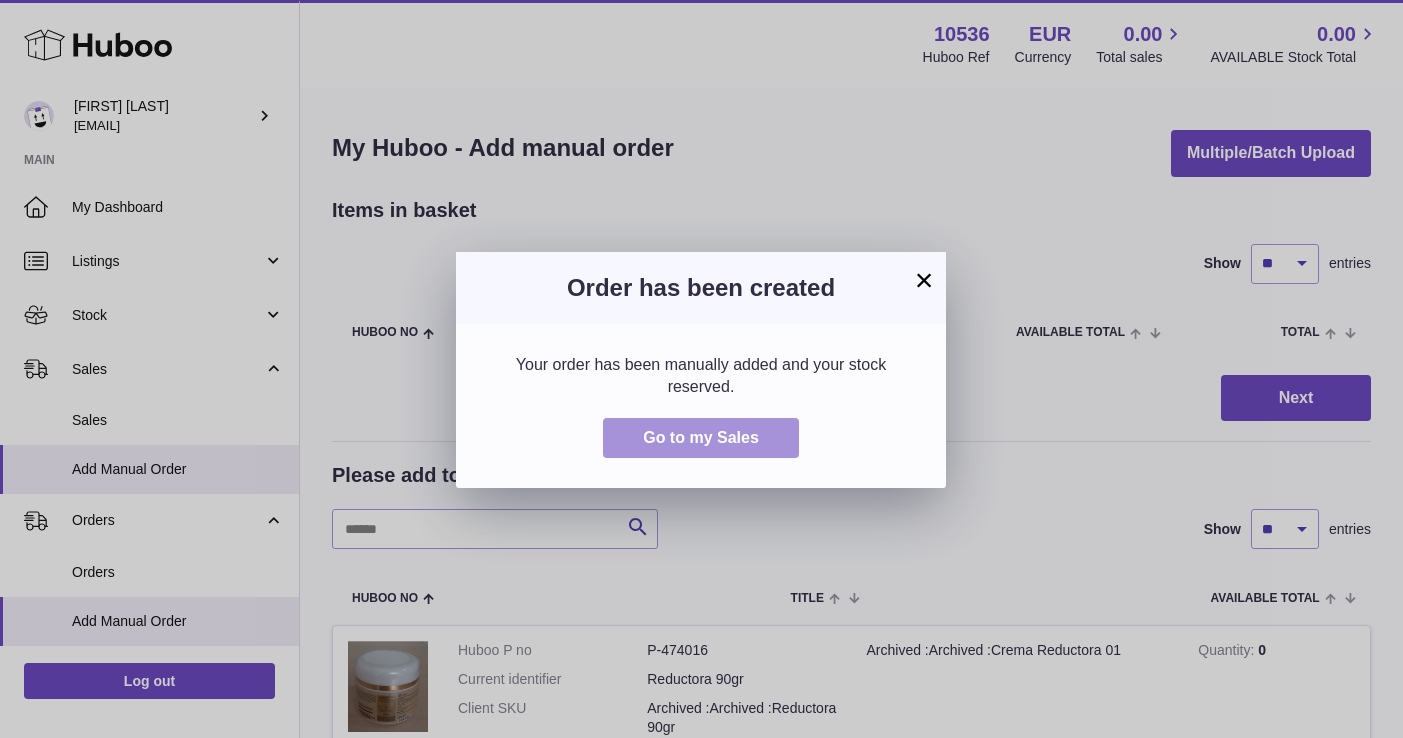 click on "Go to my Sales" at bounding box center [701, 437] 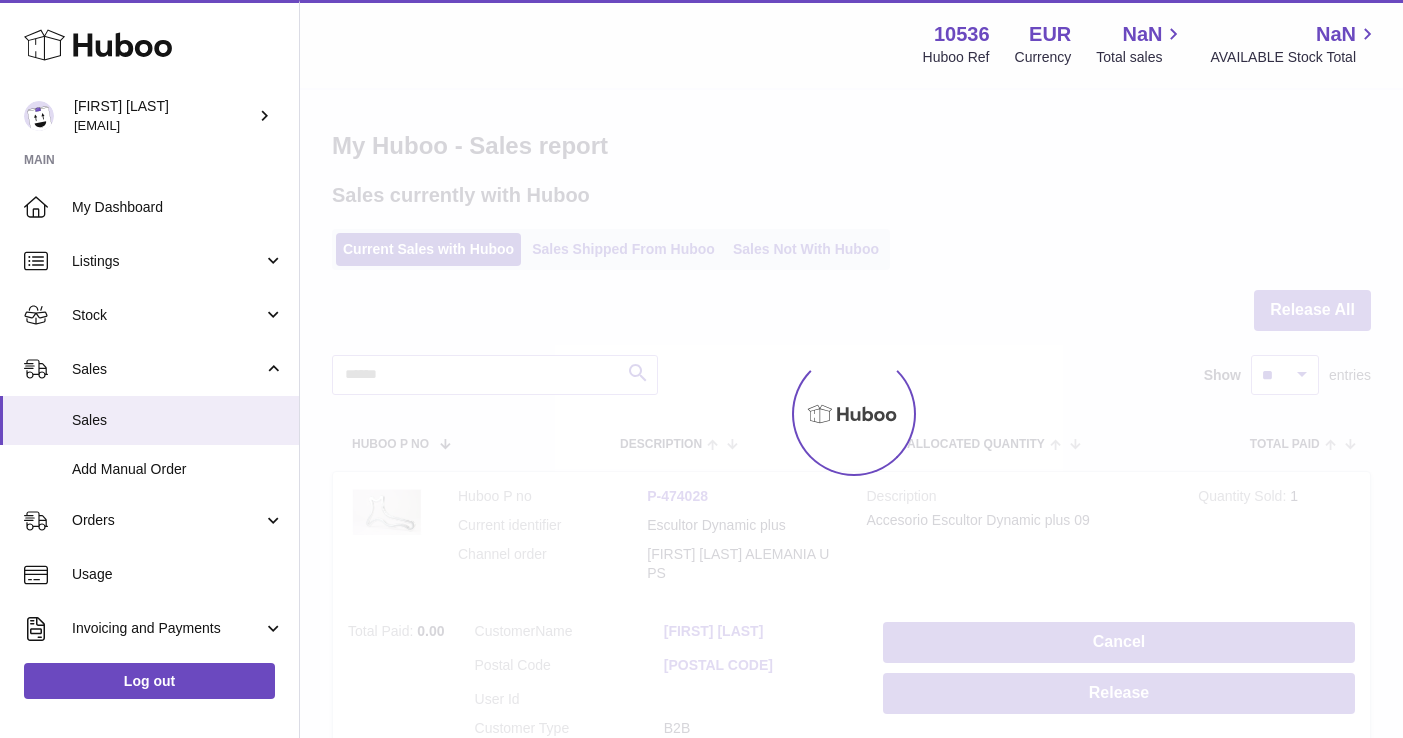 scroll, scrollTop: 0, scrollLeft: 0, axis: both 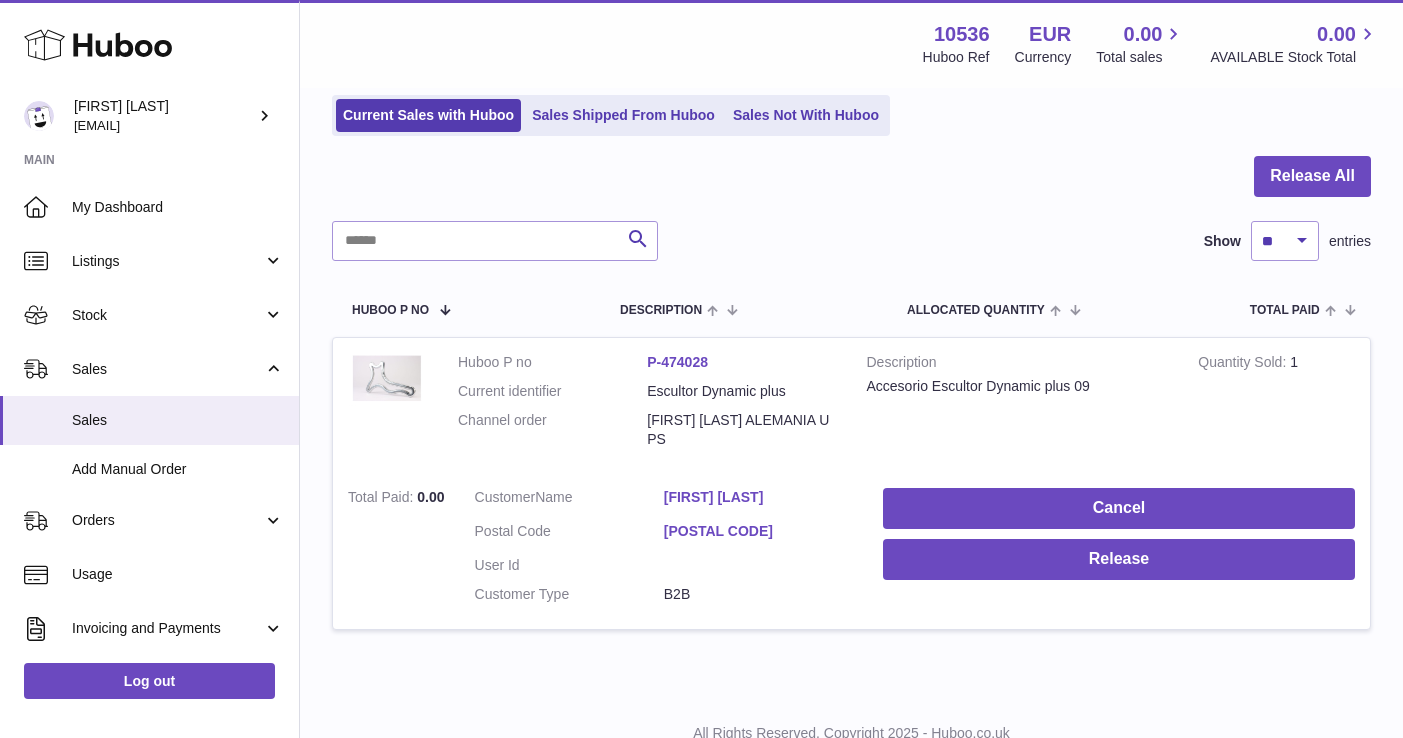 click on "Michael Pfleghaar" at bounding box center (758, 497) 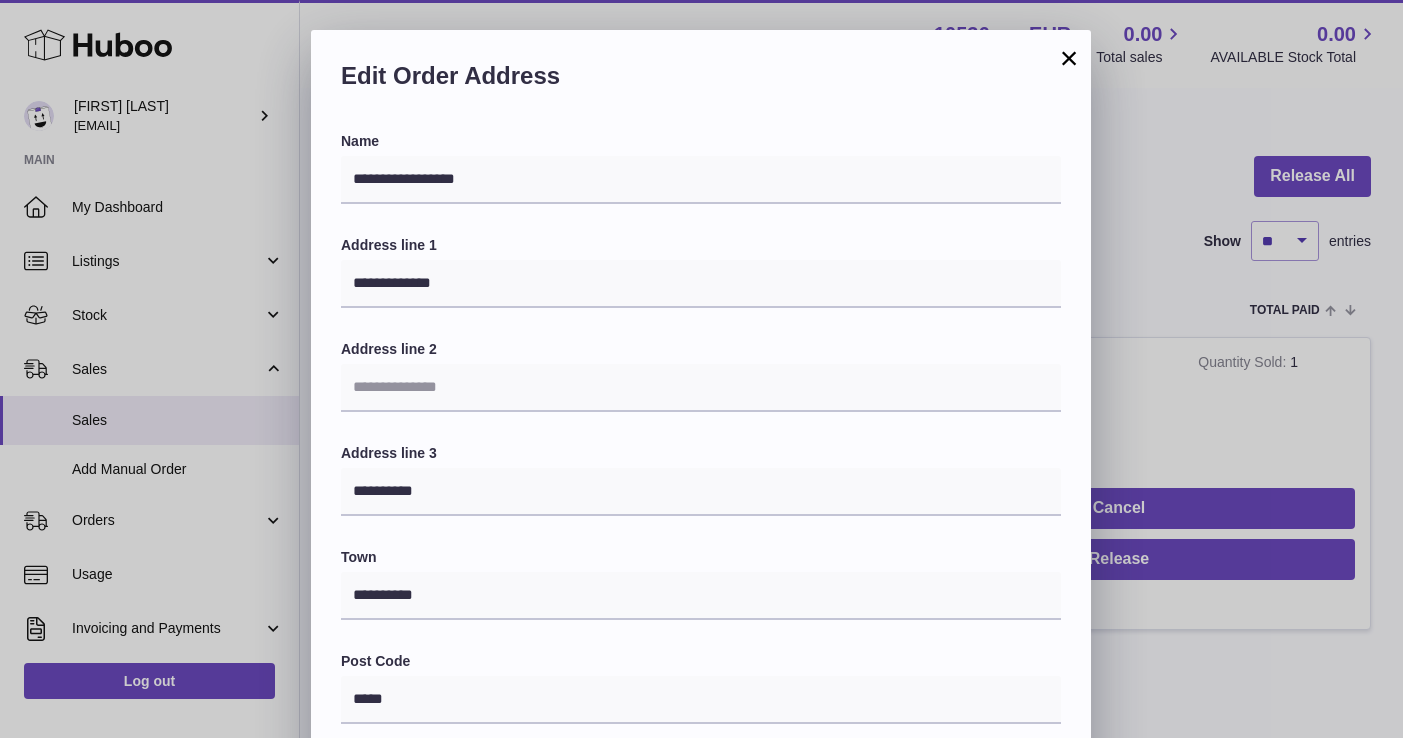 click on "**********" at bounding box center [701, 630] 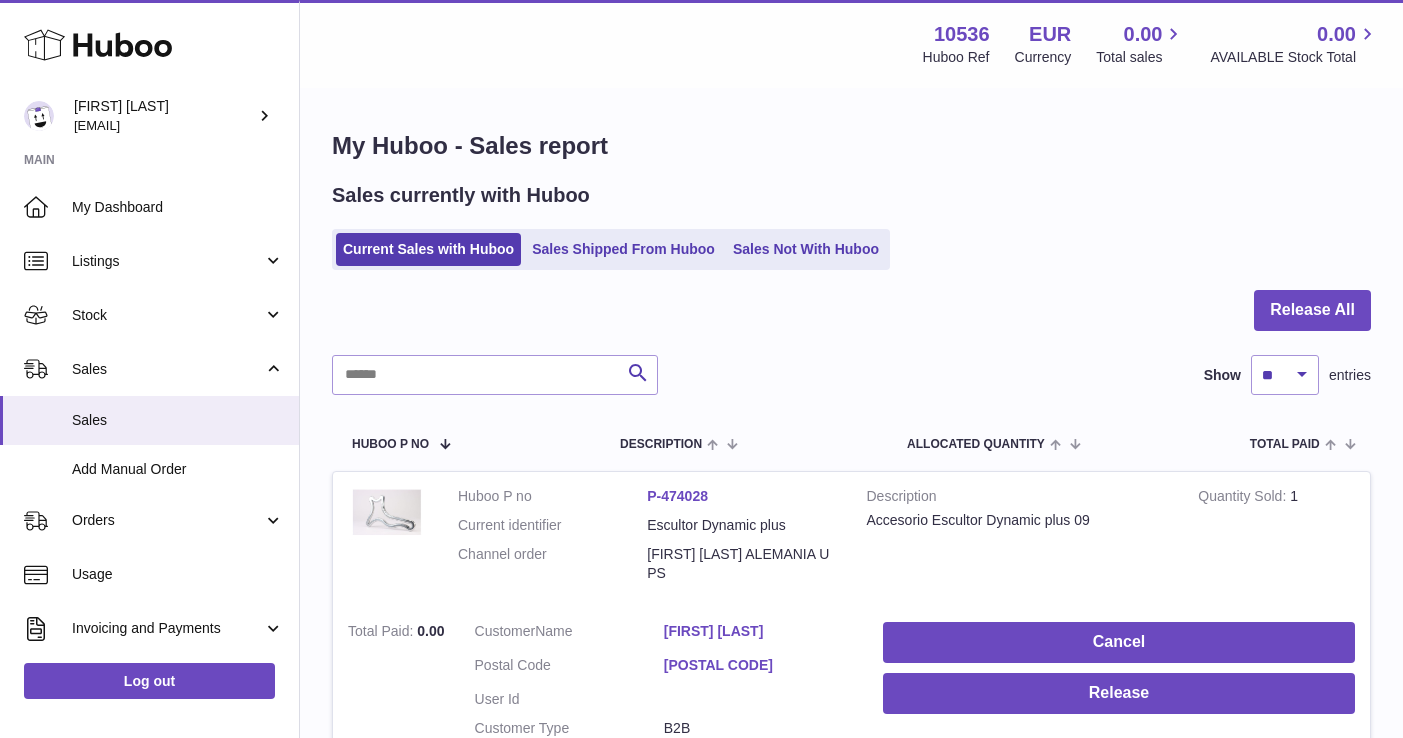 scroll, scrollTop: 0, scrollLeft: 0, axis: both 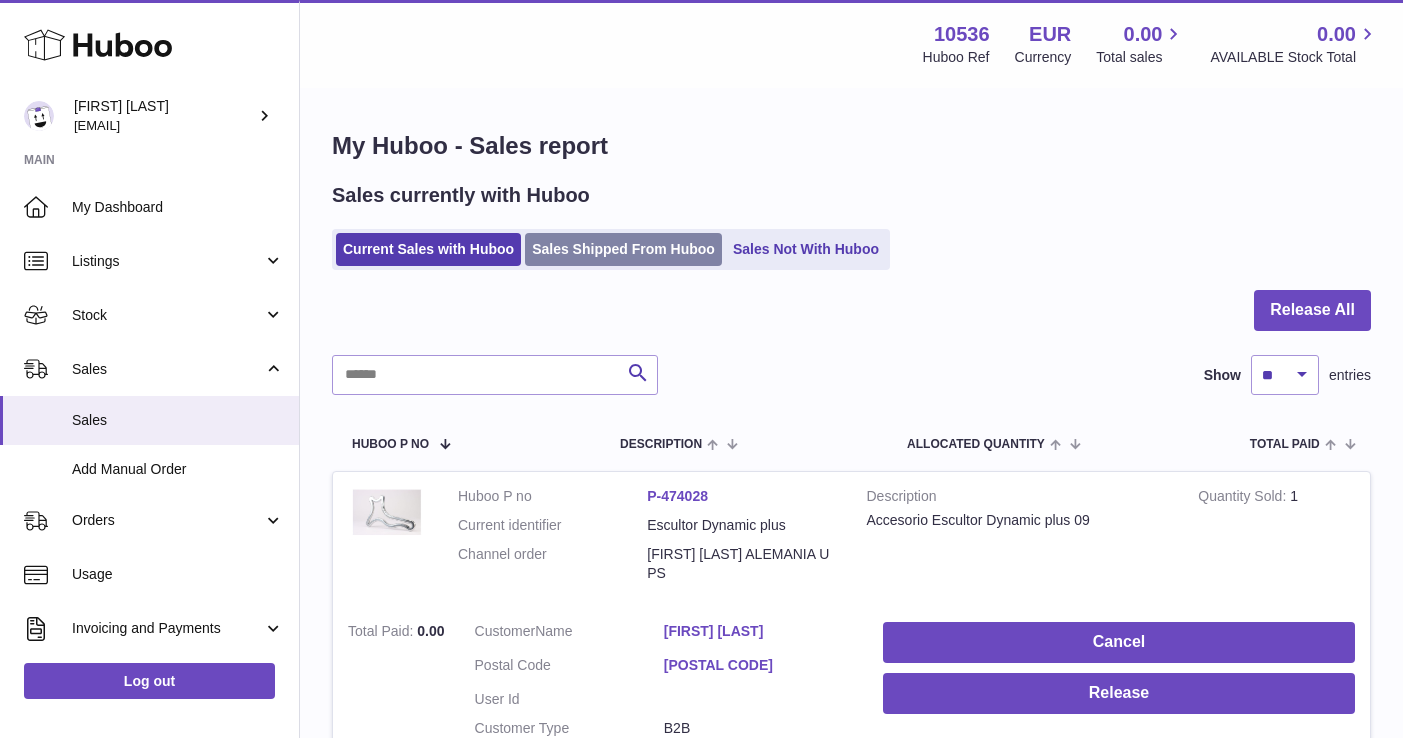 click on "Sales Shipped From Huboo" at bounding box center [623, 249] 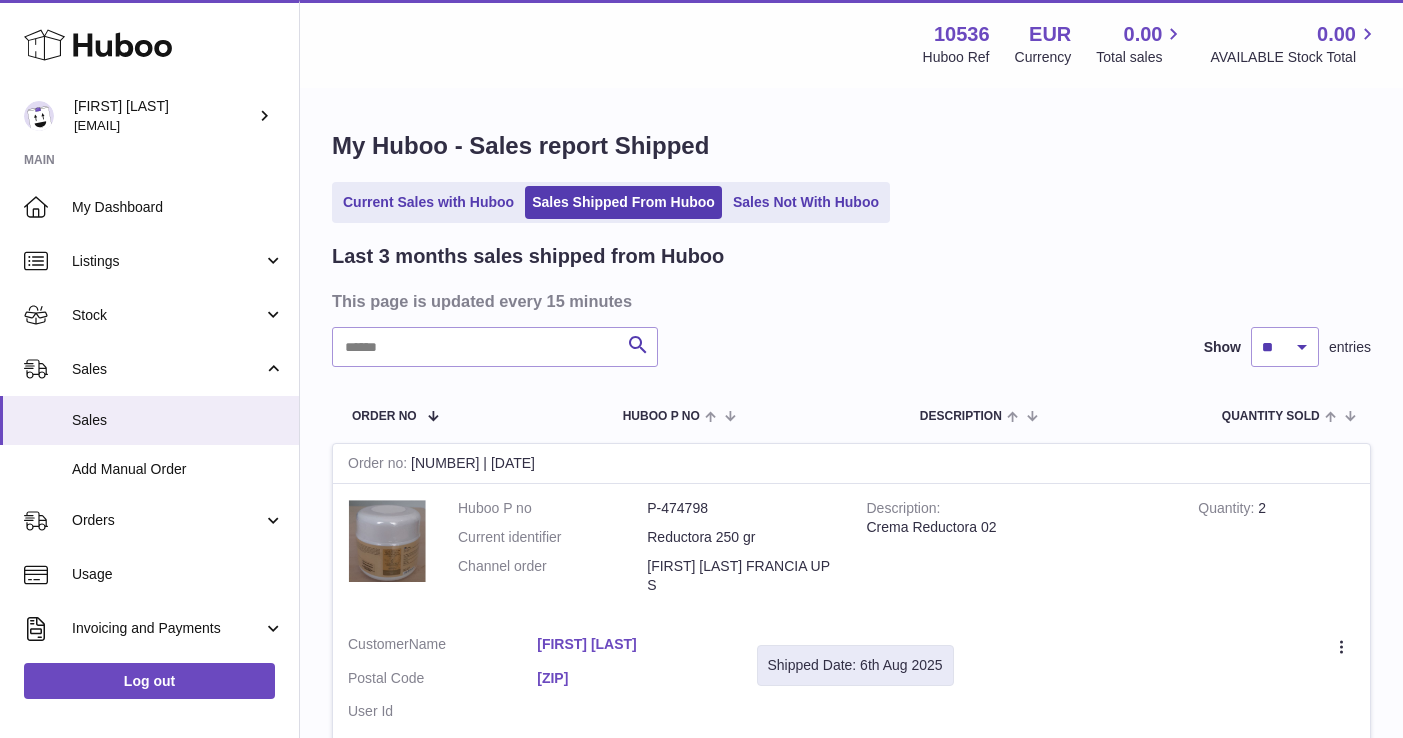 scroll, scrollTop: 0, scrollLeft: 0, axis: both 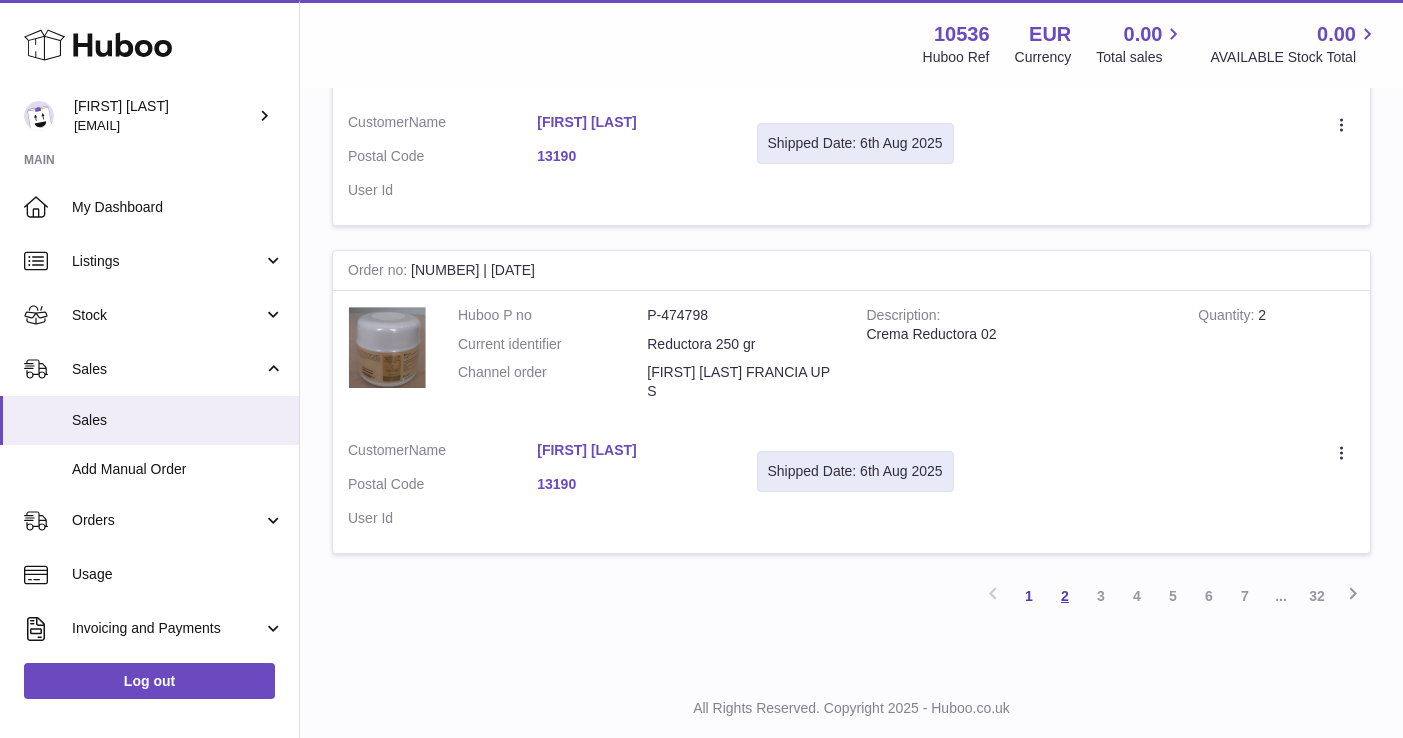 click on "2" at bounding box center (1065, 596) 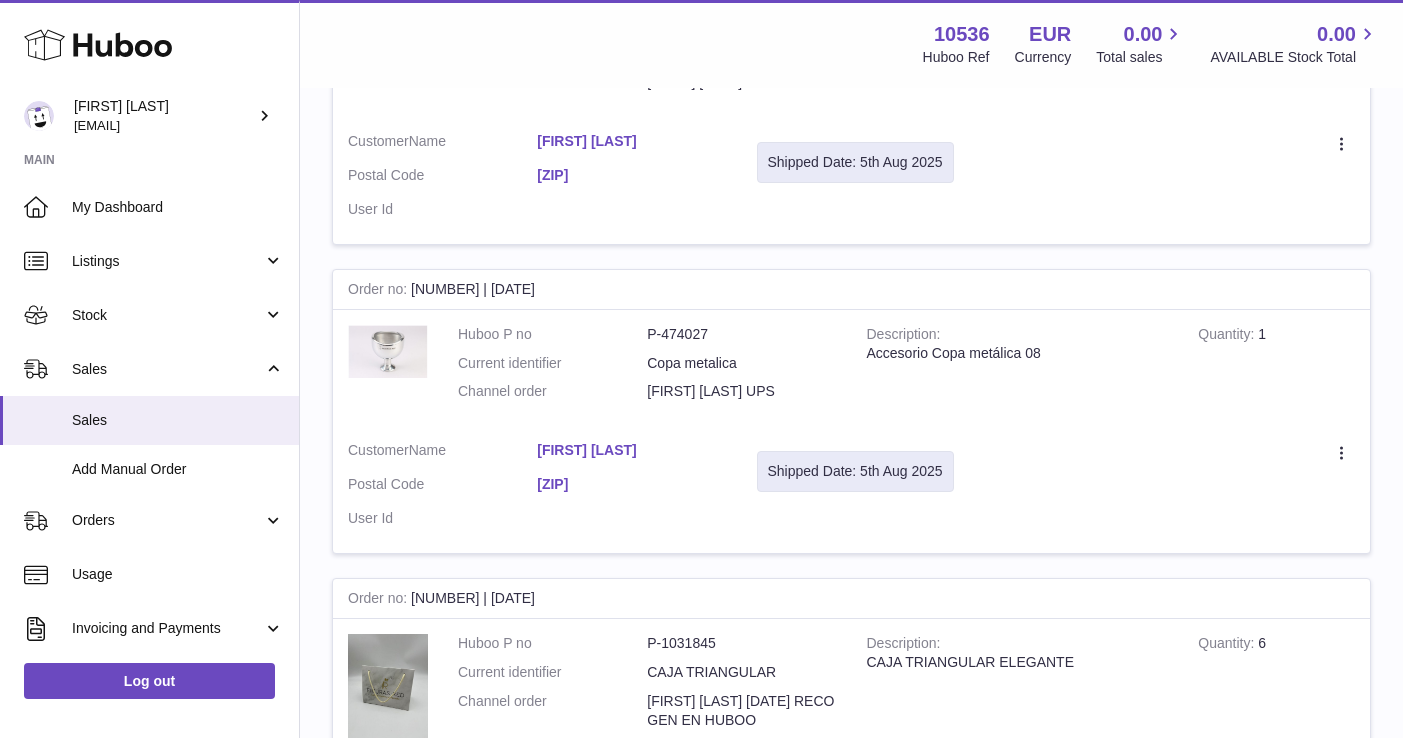 scroll, scrollTop: 1339, scrollLeft: 0, axis: vertical 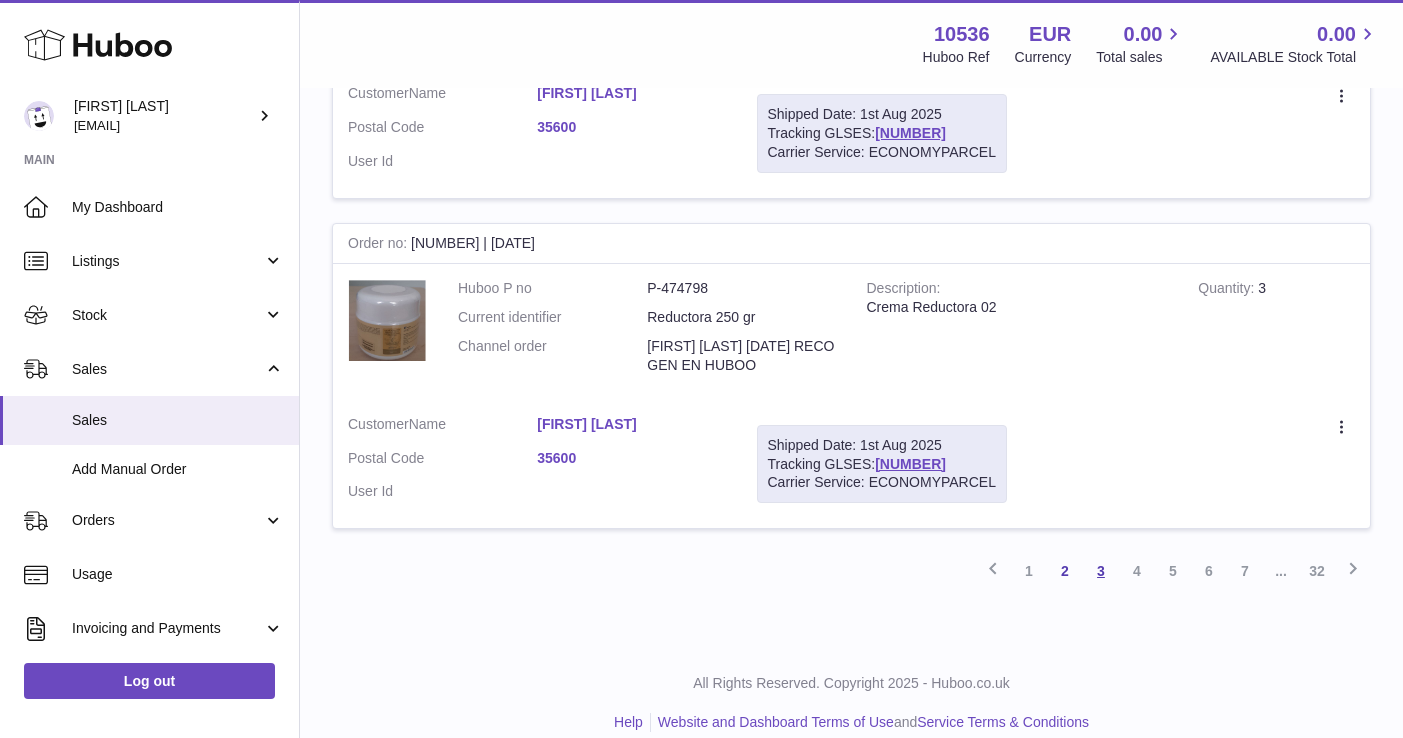 click on "3" at bounding box center (1101, 571) 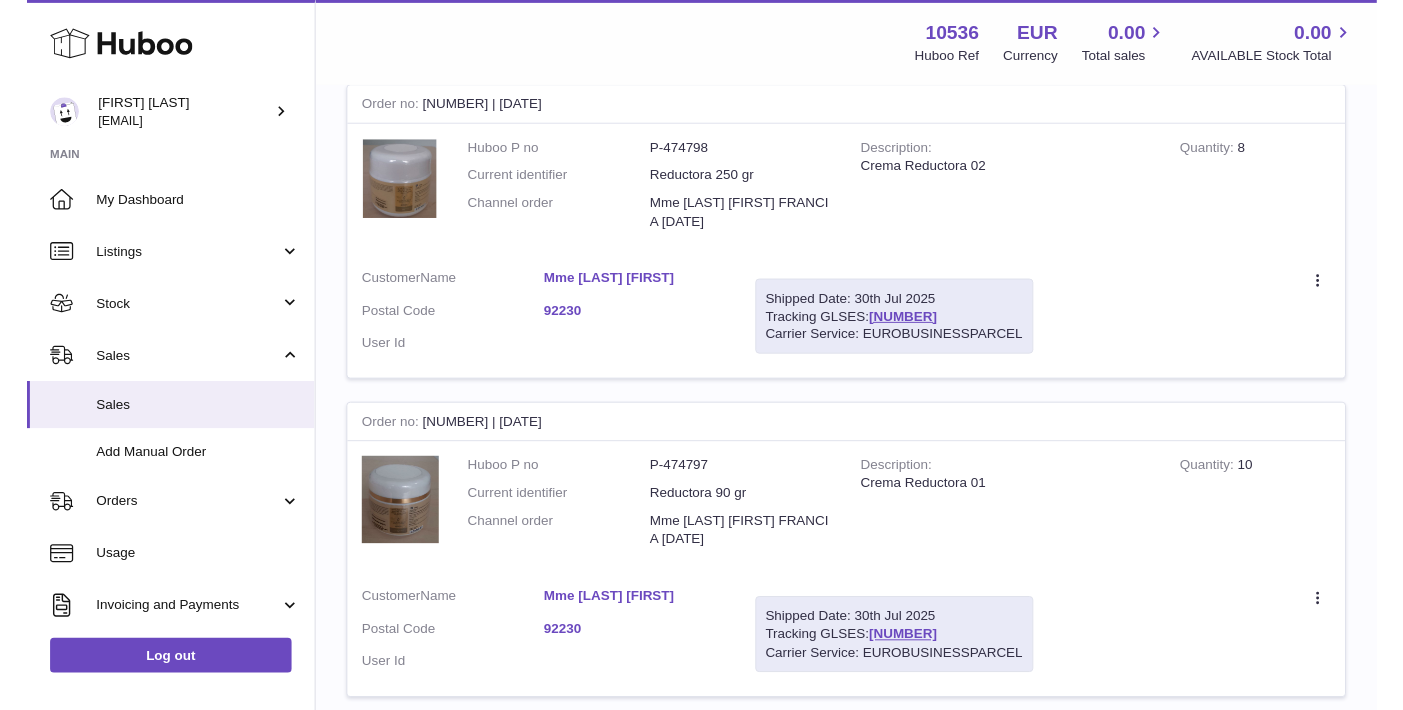 scroll, scrollTop: 1716, scrollLeft: 0, axis: vertical 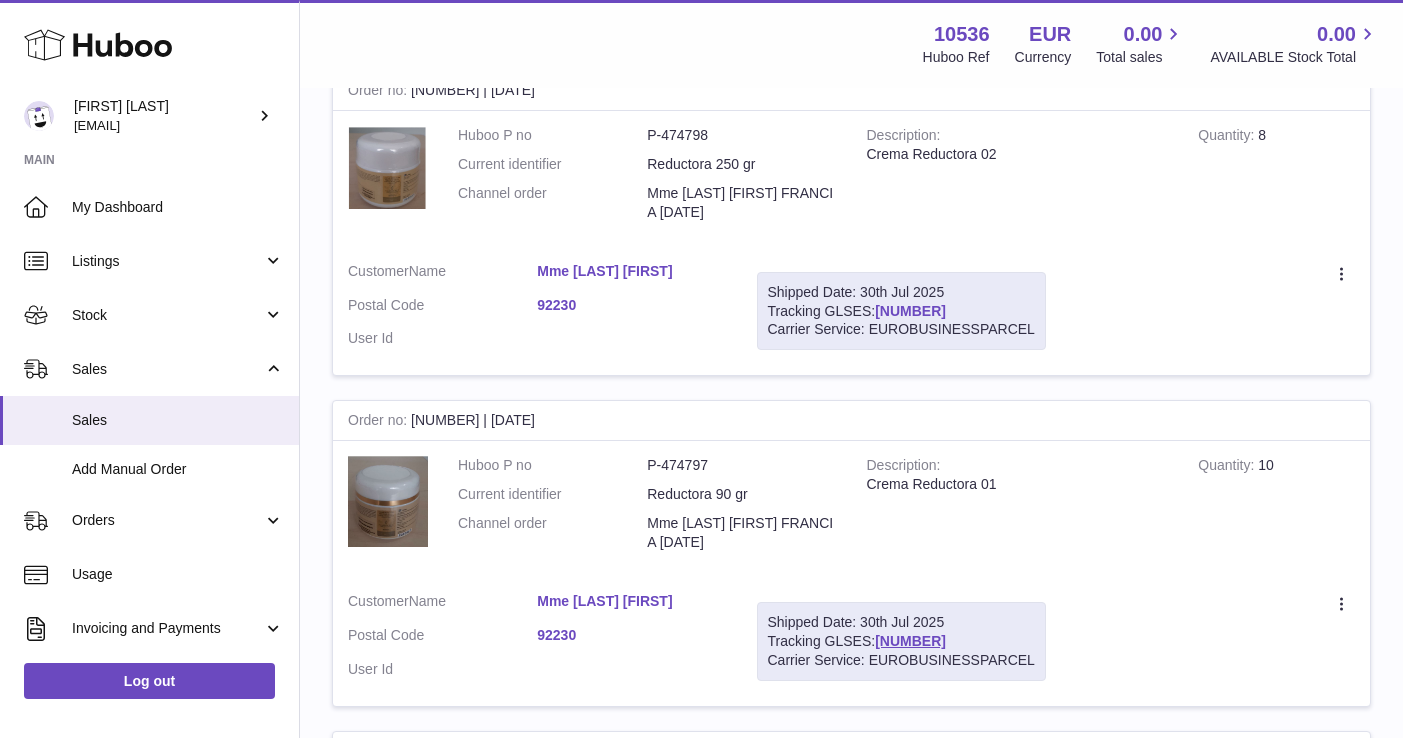 click on "[NUMBER]" at bounding box center (910, 311) 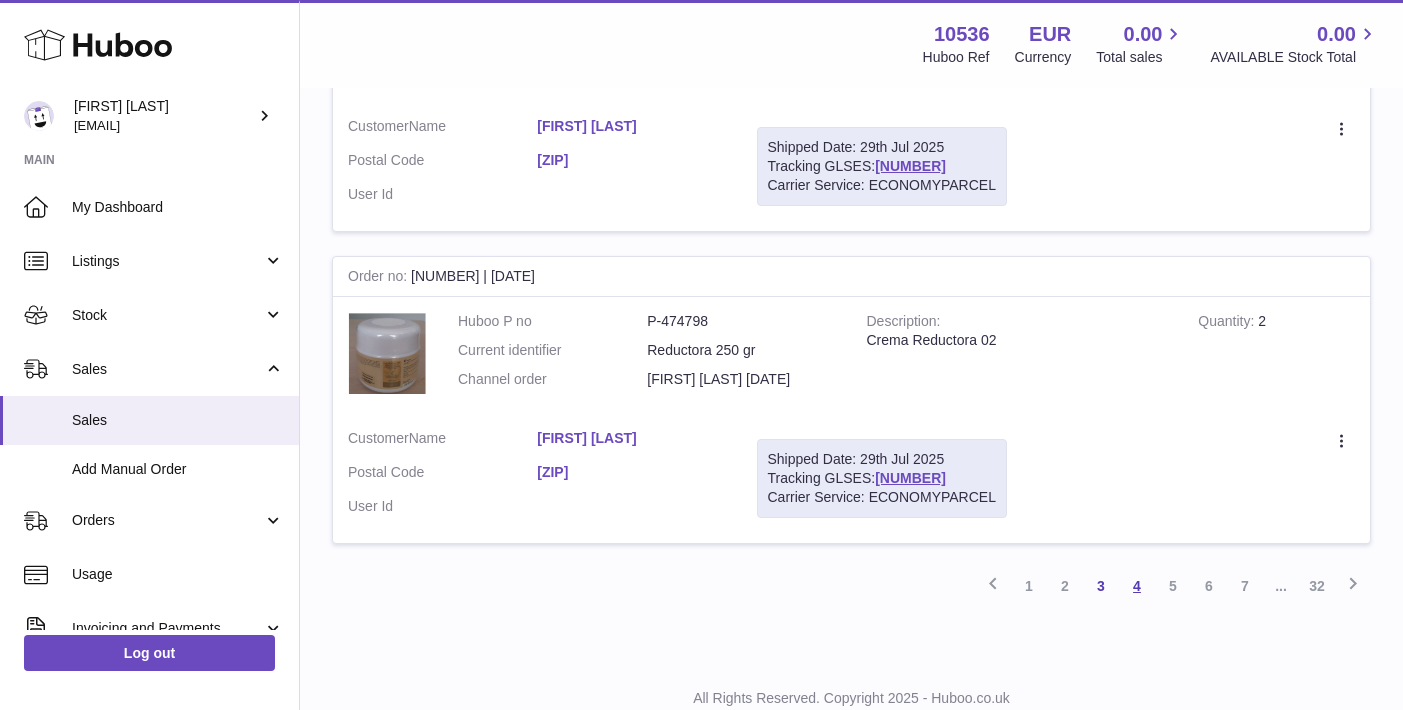 click on "4" at bounding box center (1137, 586) 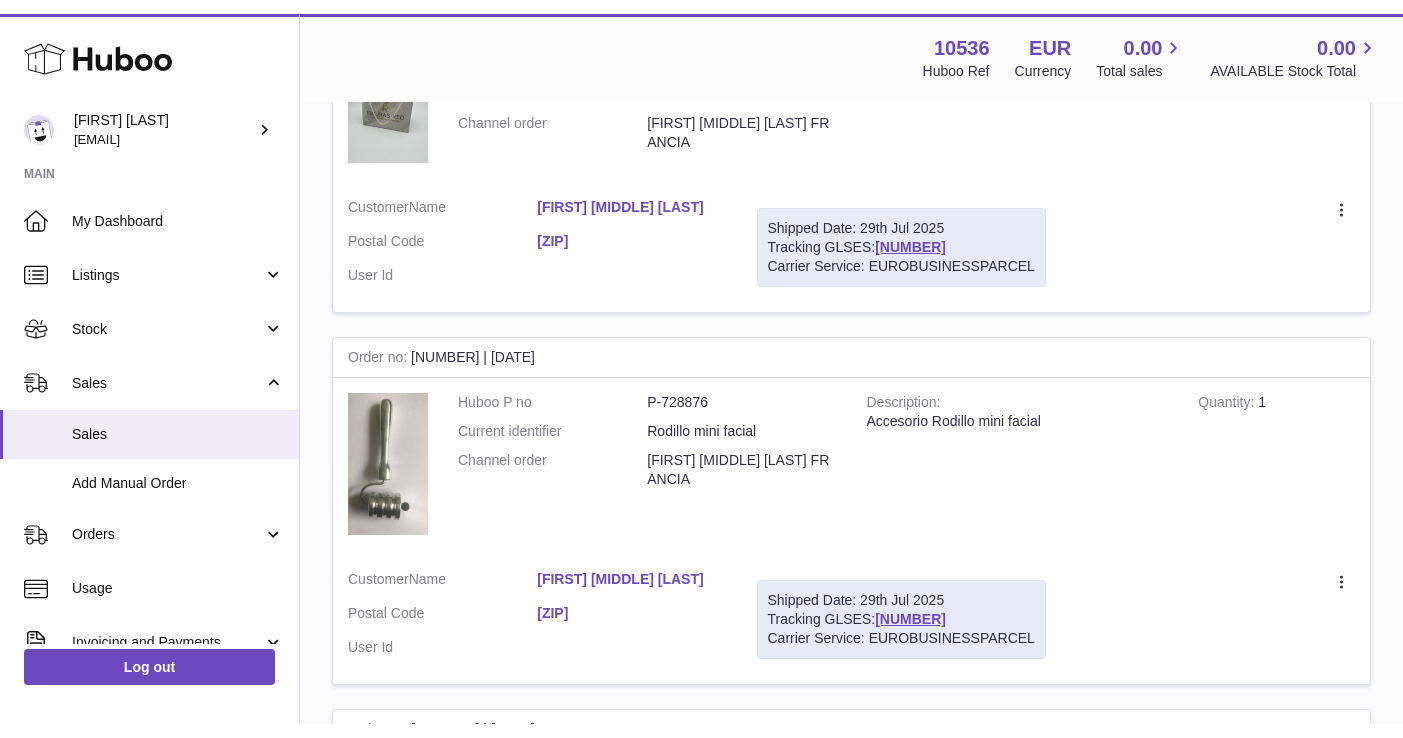 scroll, scrollTop: 1177, scrollLeft: 0, axis: vertical 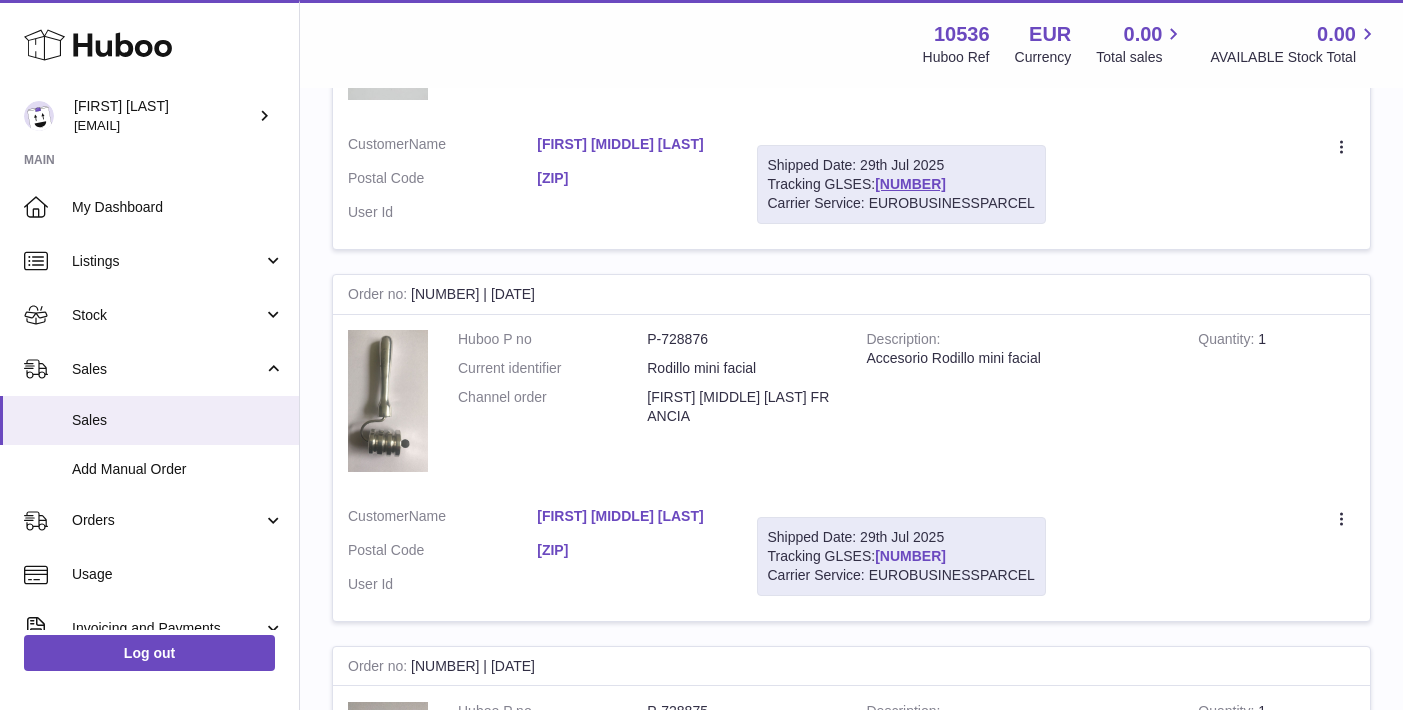 click on "[NUMBER]" at bounding box center [910, 556] 